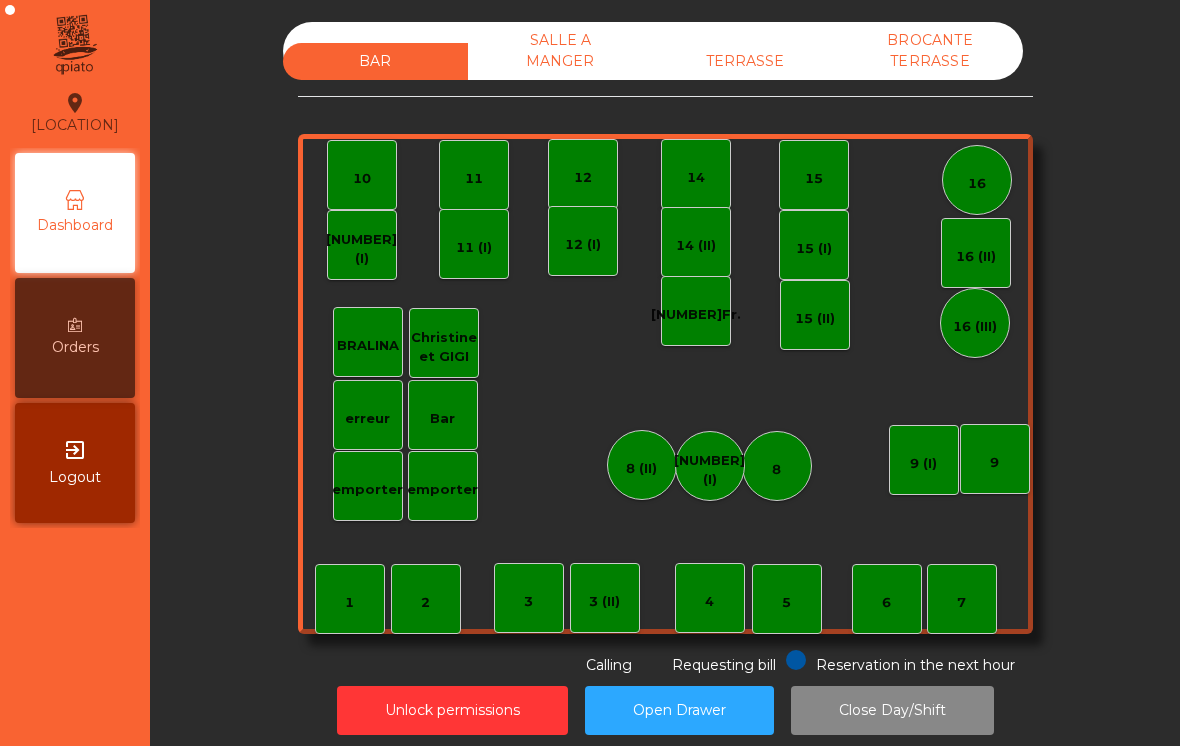 scroll, scrollTop: 0, scrollLeft: 0, axis: both 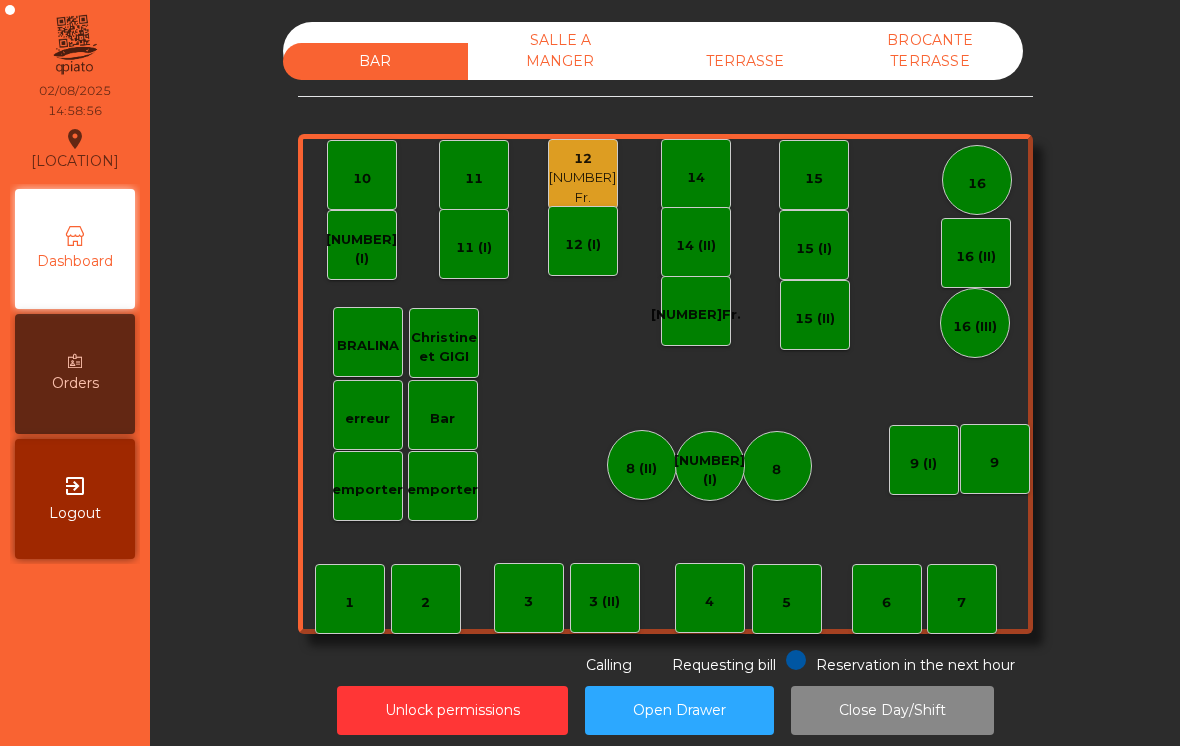 click on "7" 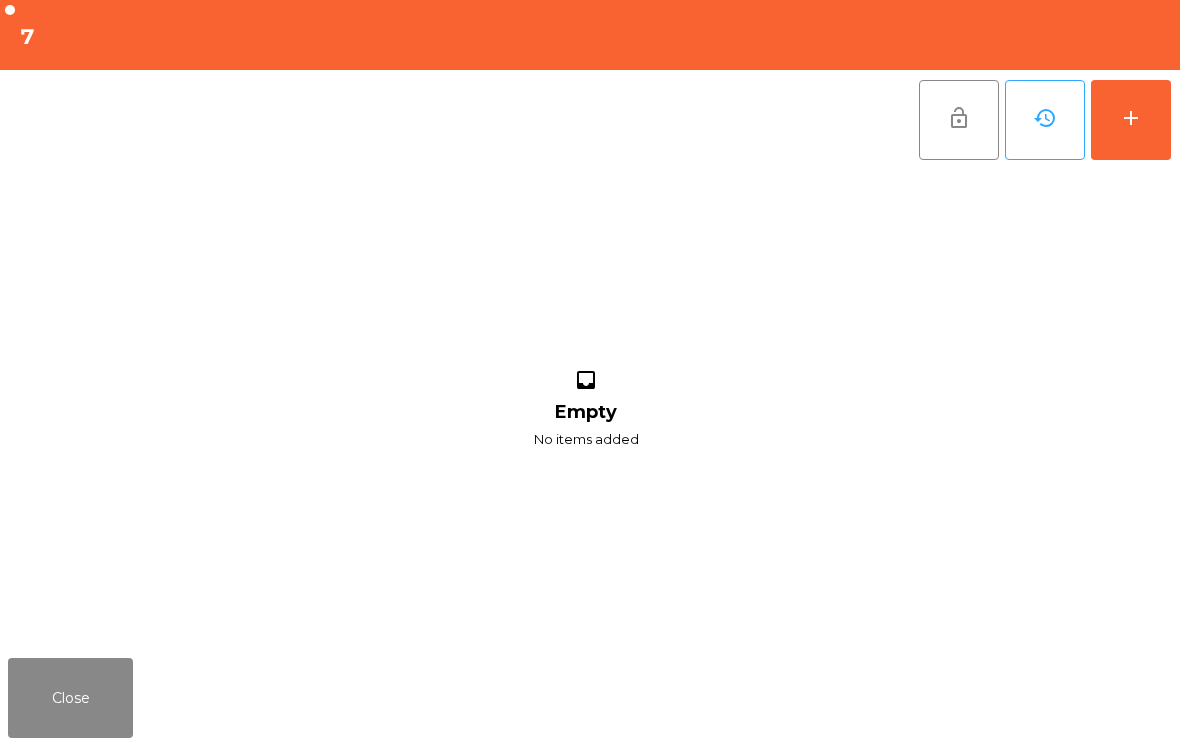 click on "add" 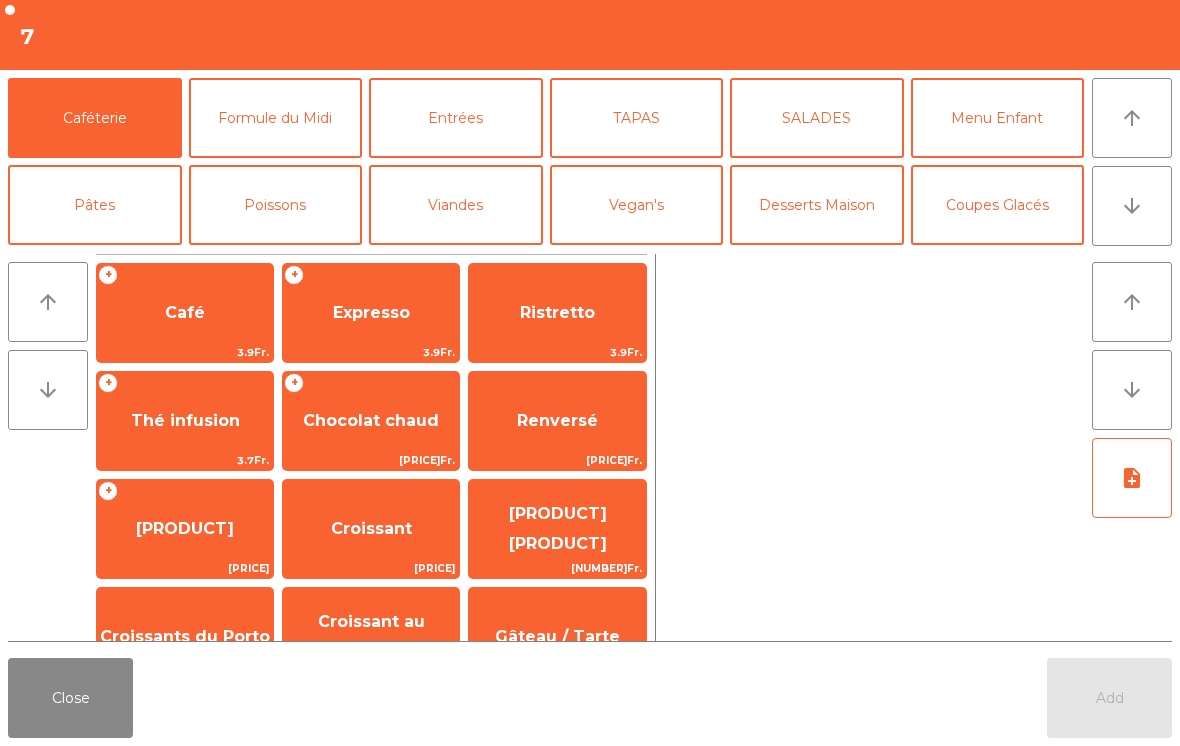 click on "Formule du Midi" 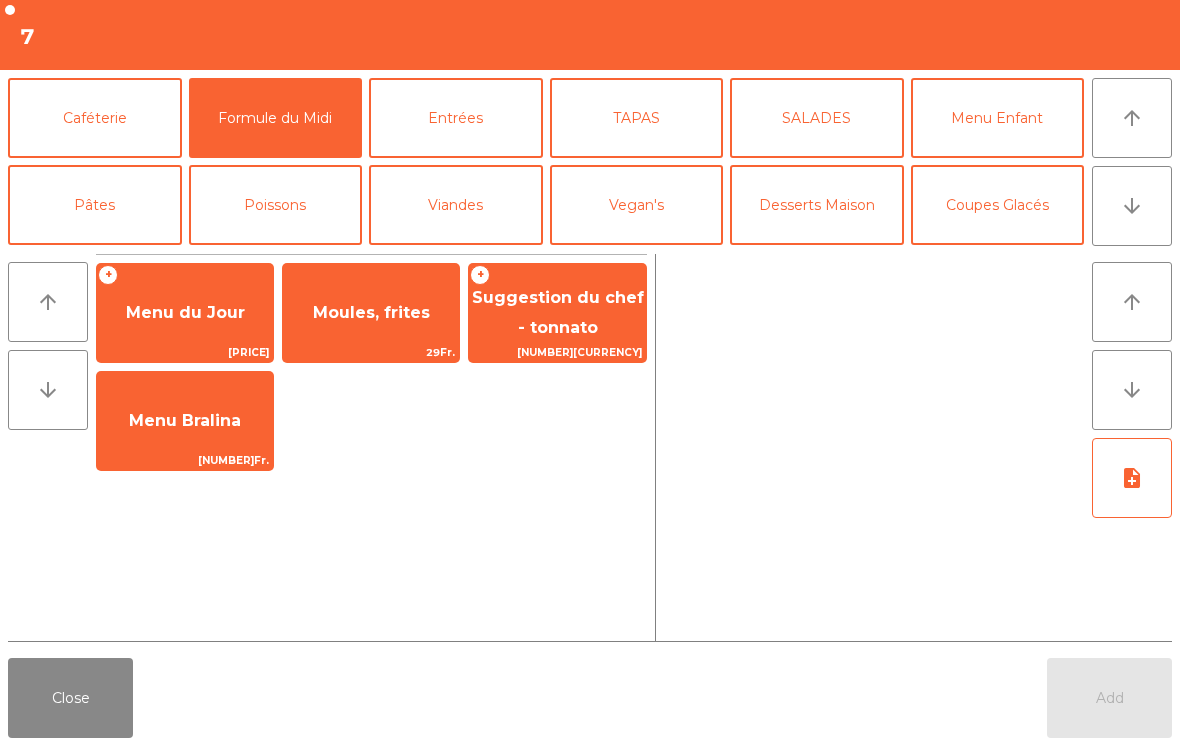 click on "Moules, frites" 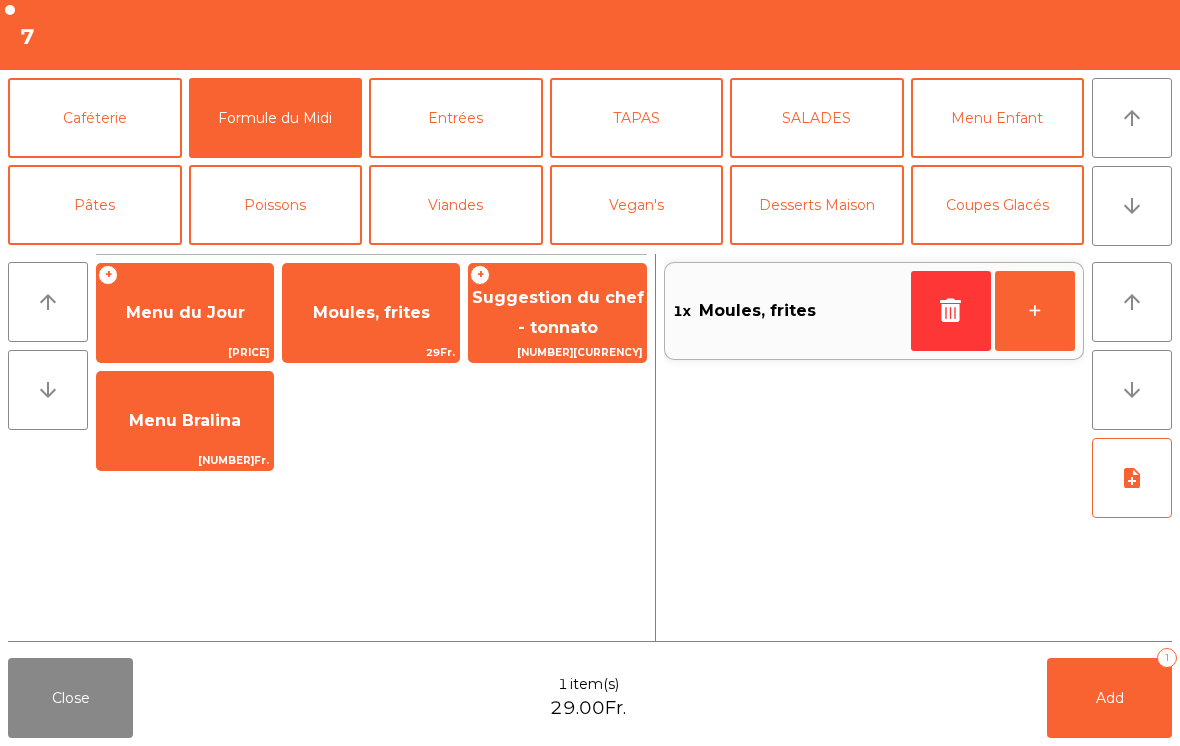 click on "+" 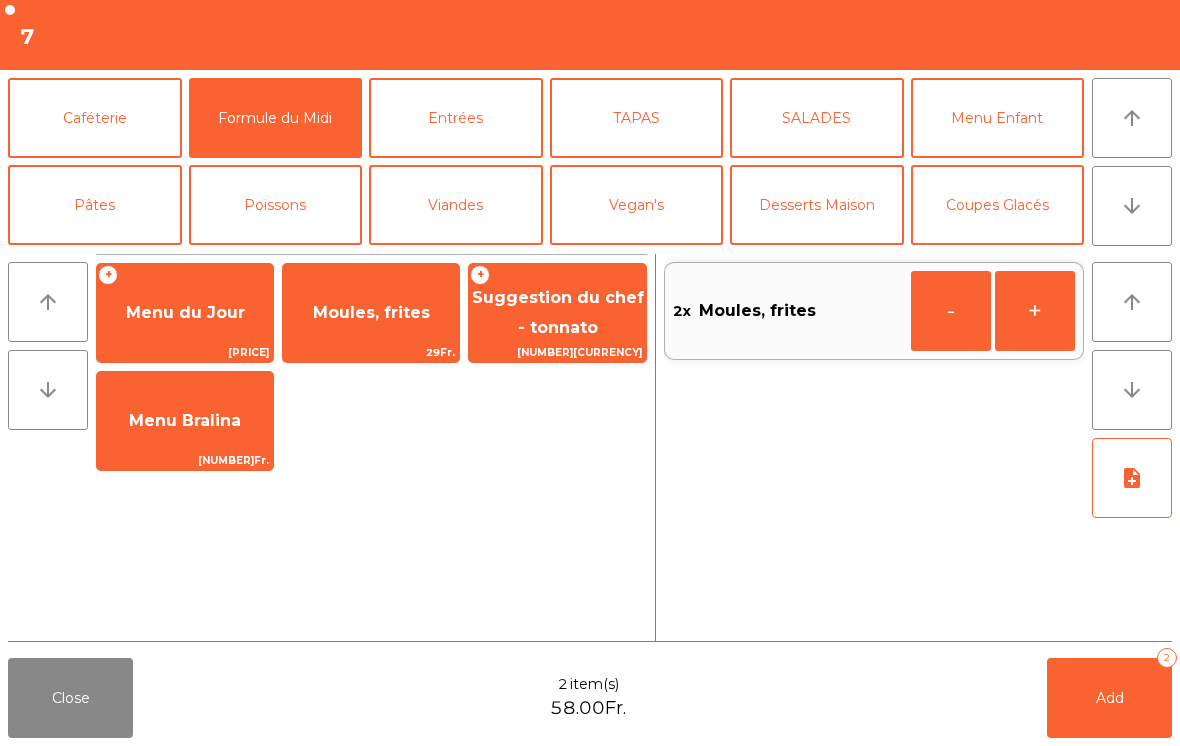 click on "Add   2" 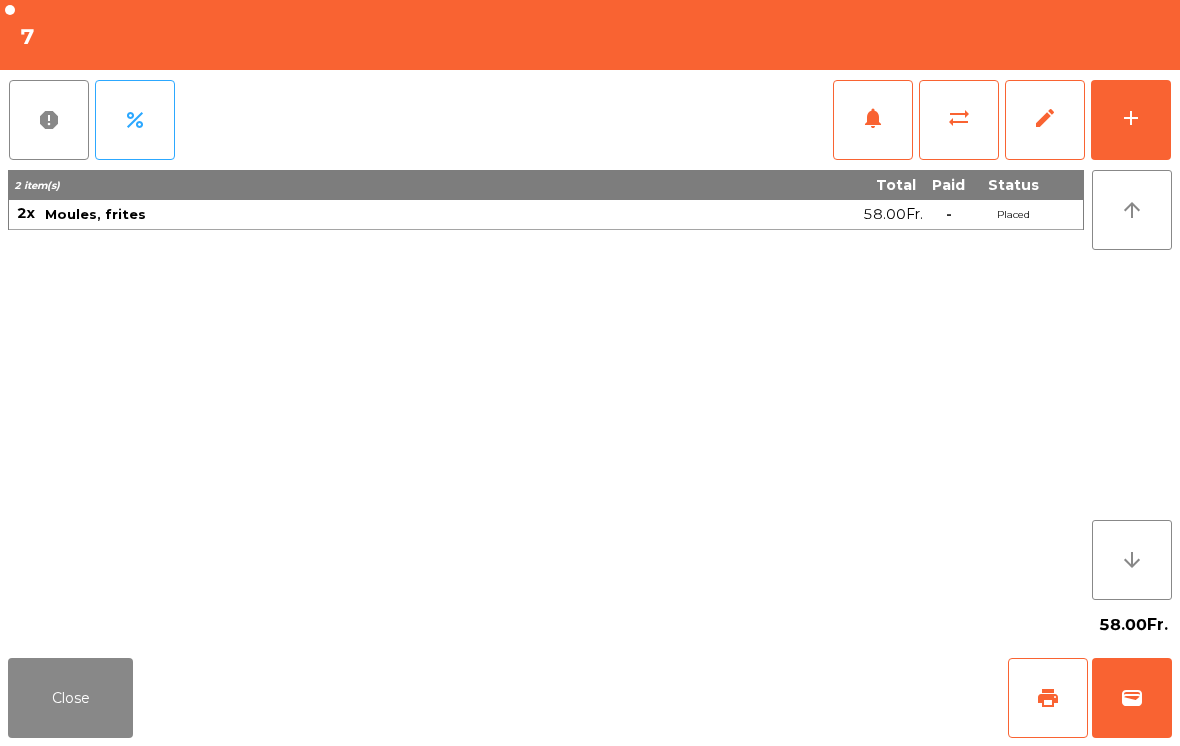 click on "Close" 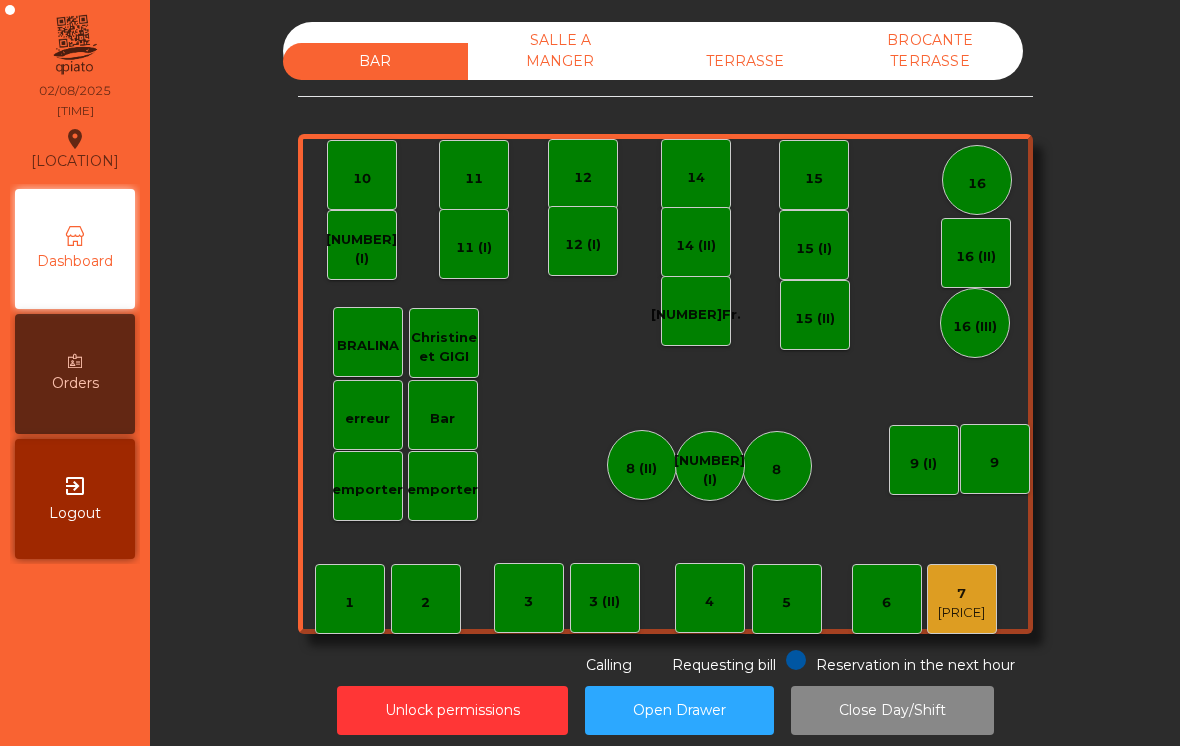 click on "[NUMBER] [CURRENCY]" 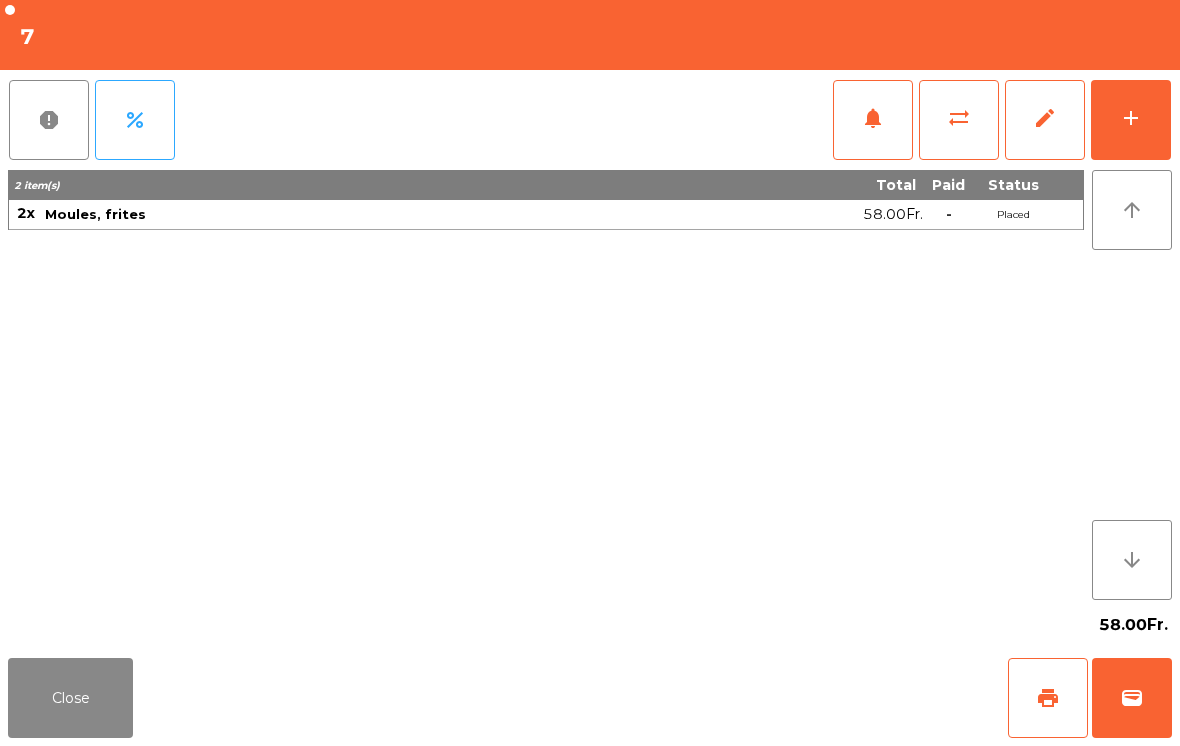 click on "add" 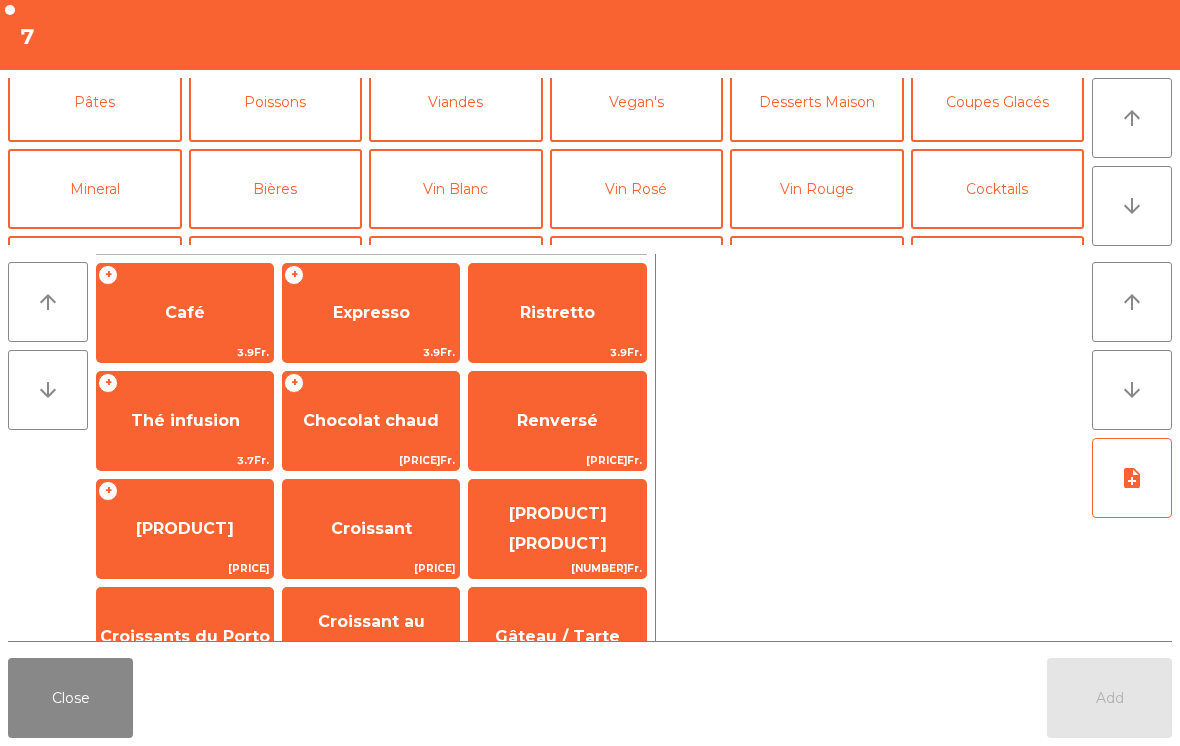 scroll, scrollTop: 112, scrollLeft: 0, axis: vertical 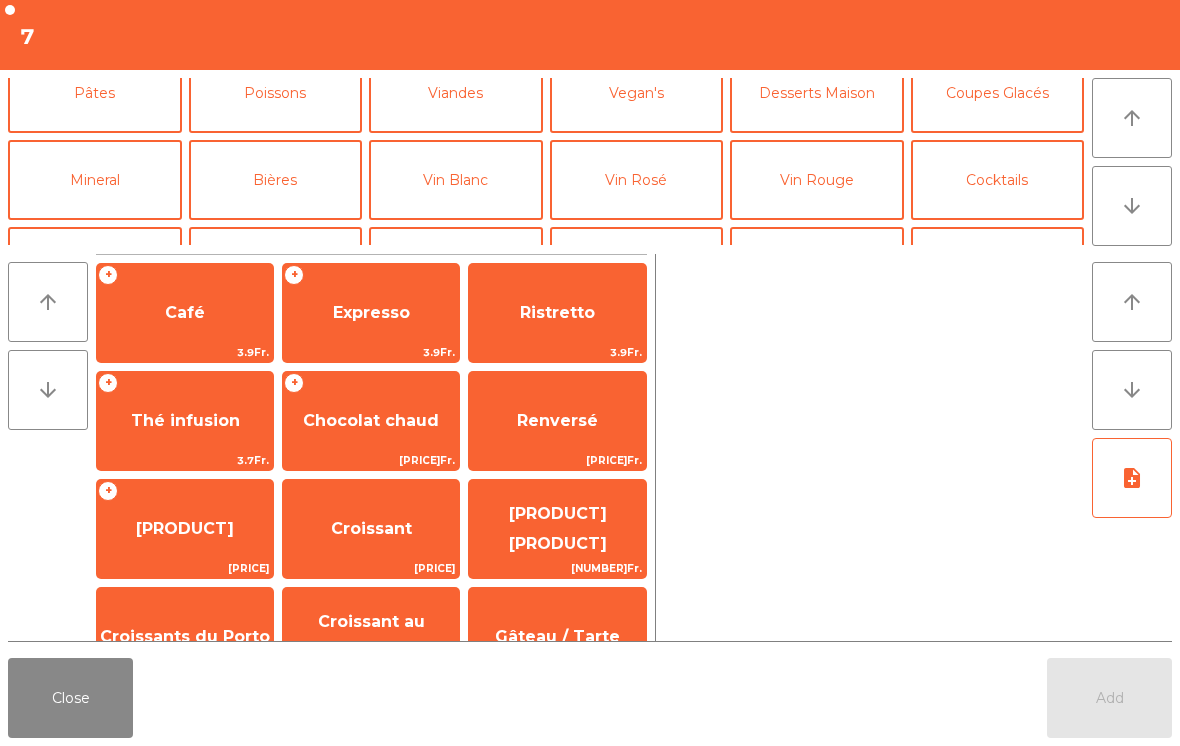 click on "Vin Rouge" 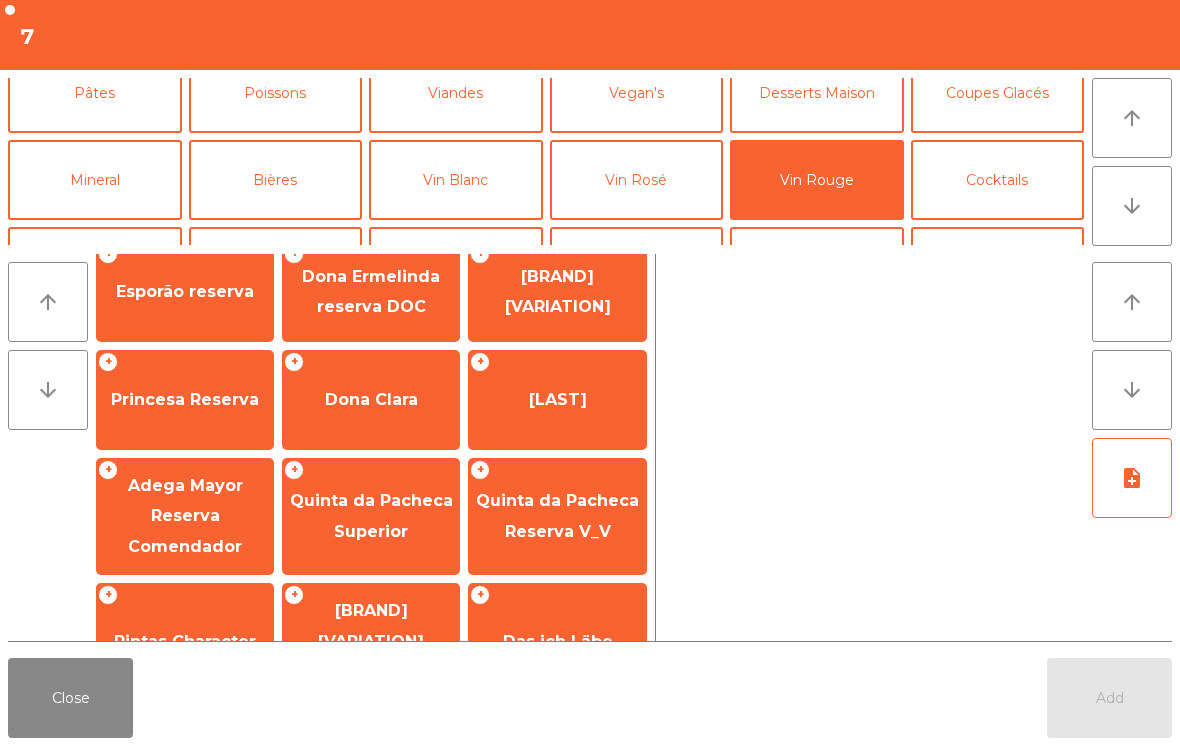 scroll, scrollTop: 350, scrollLeft: 0, axis: vertical 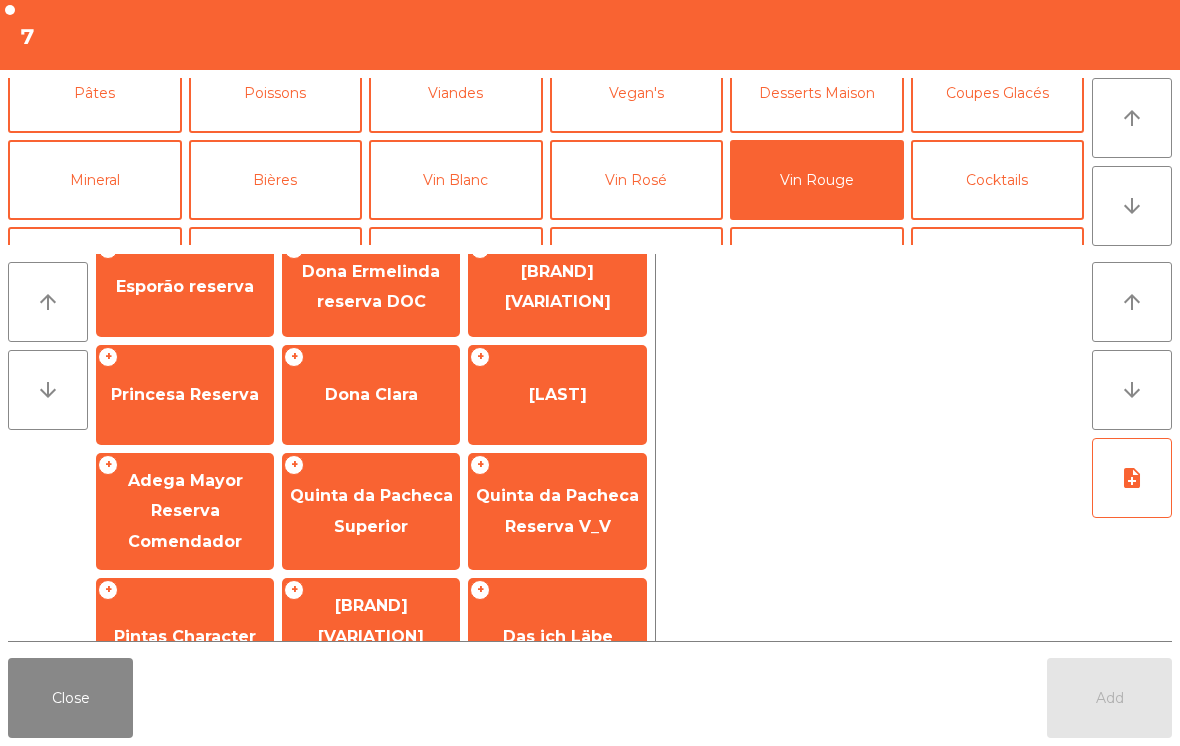 click on "Quinta da Pacheca  Superior" 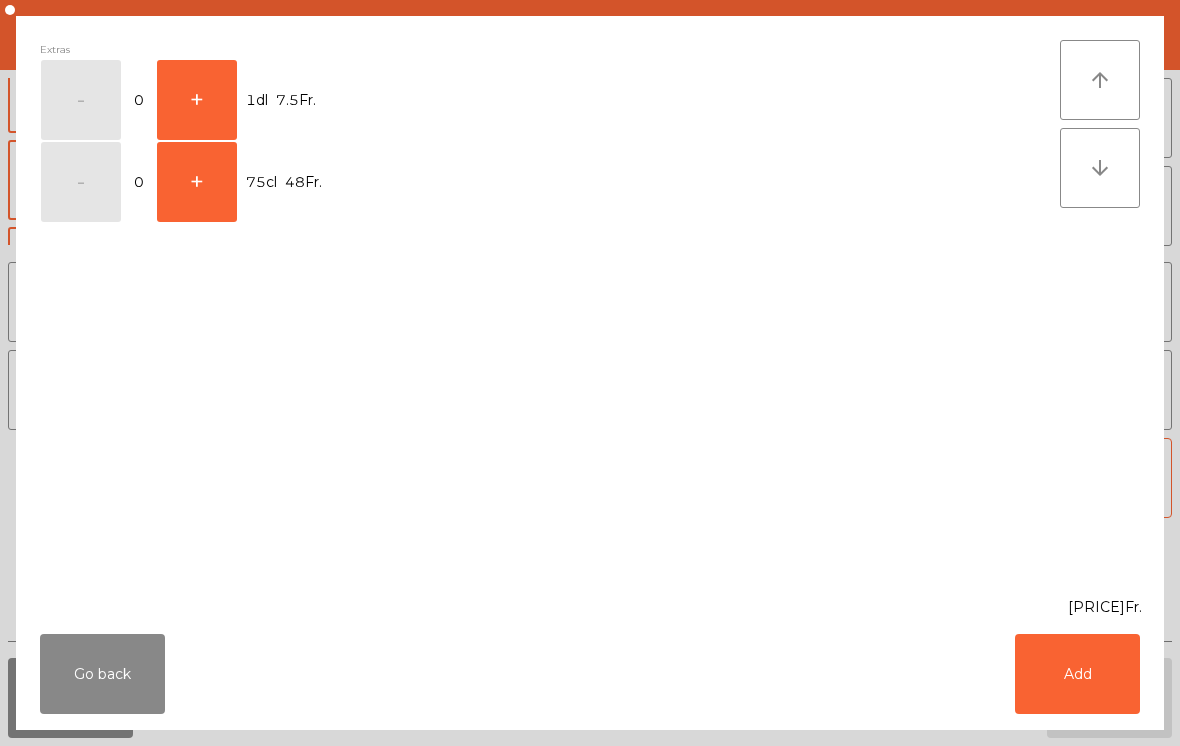click on "+" 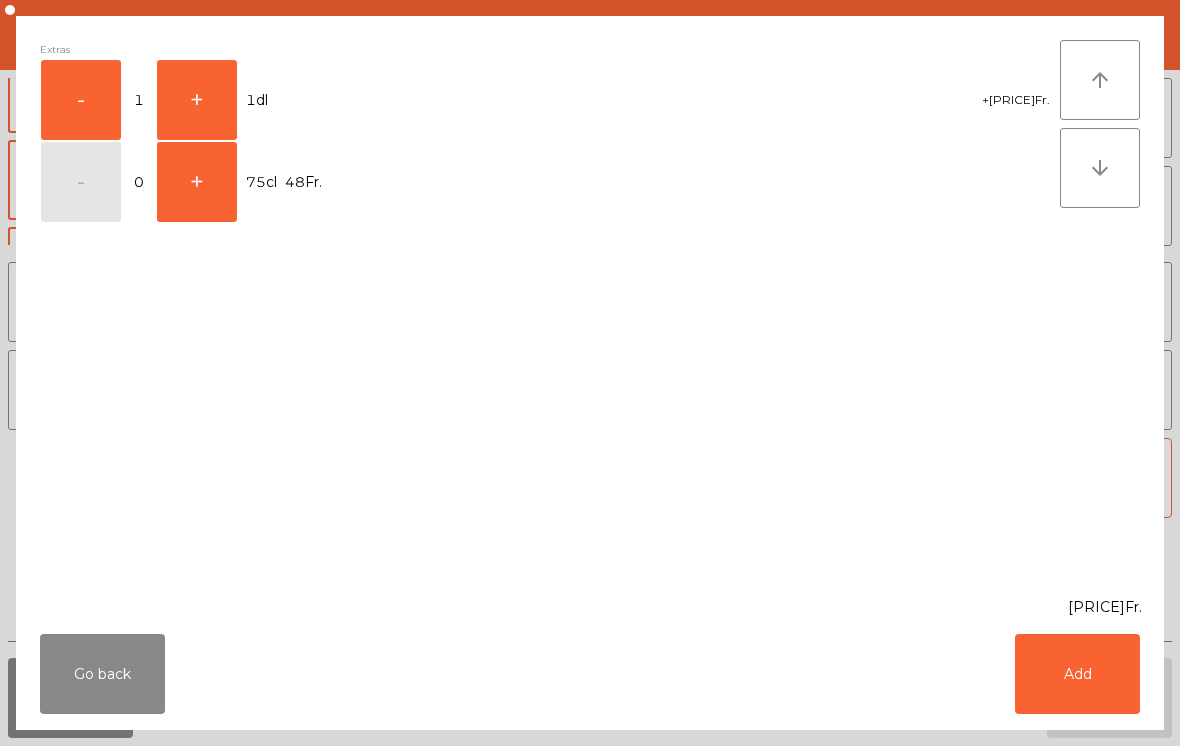click on "Add" 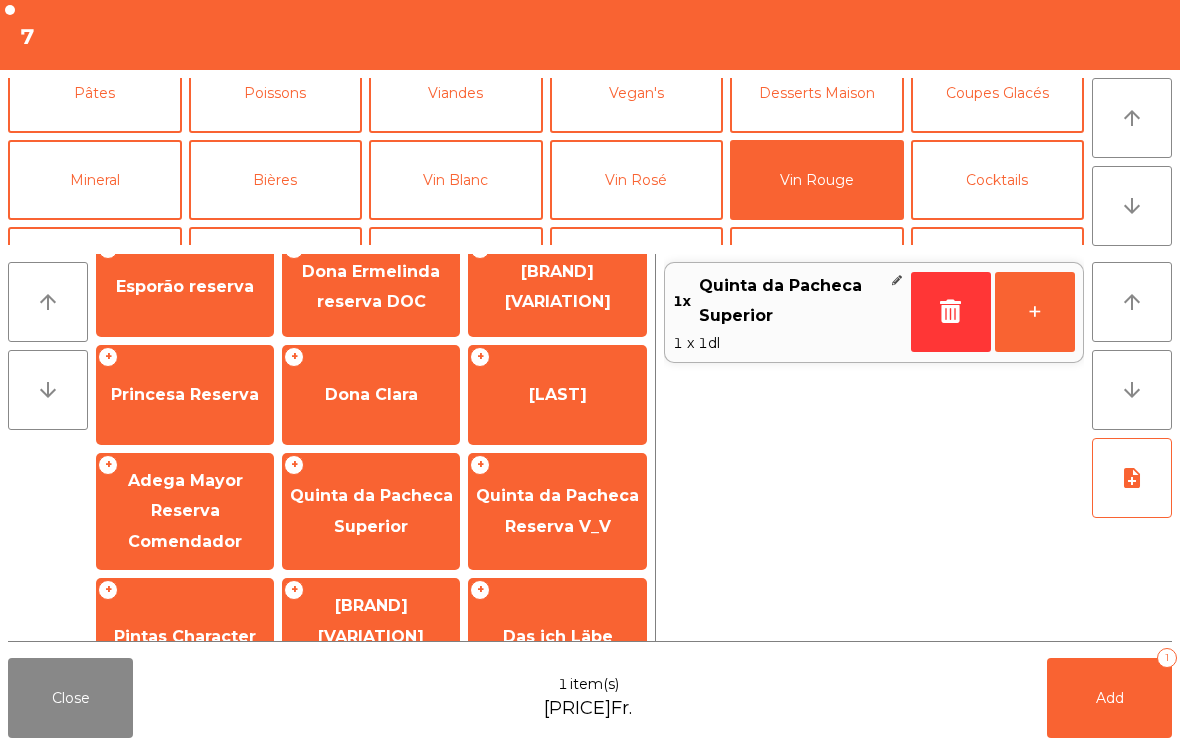 click on "+" 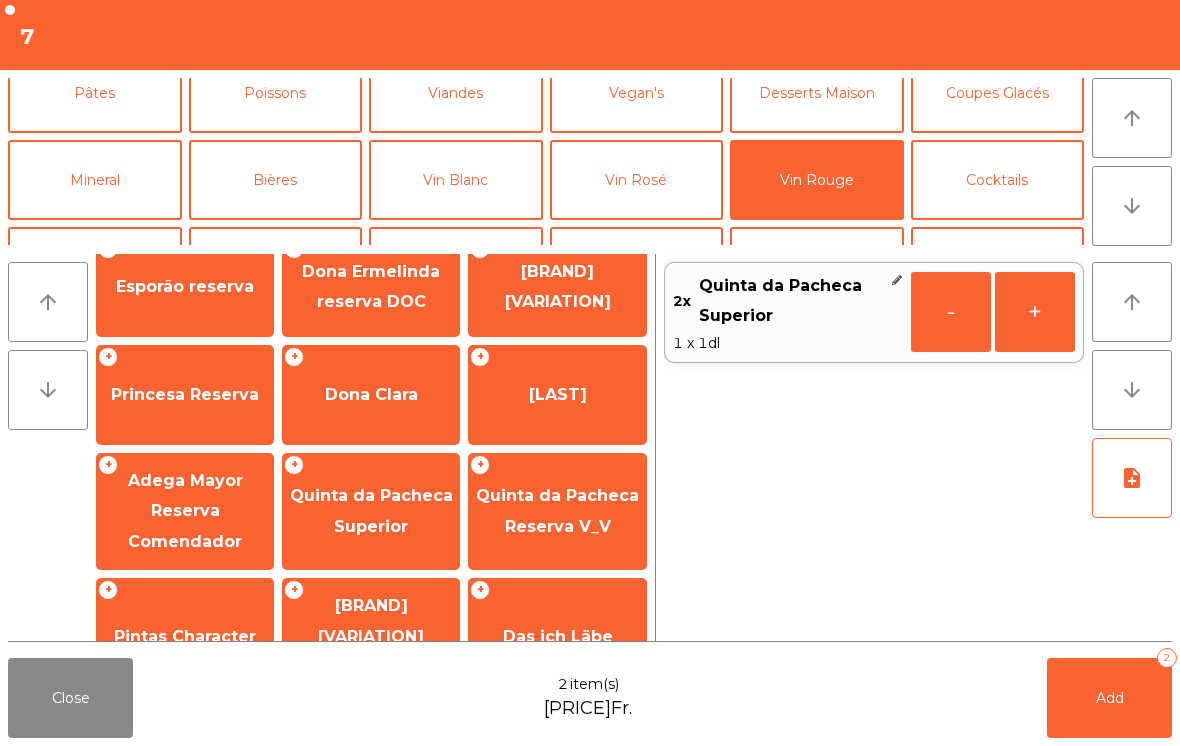 click on "+" 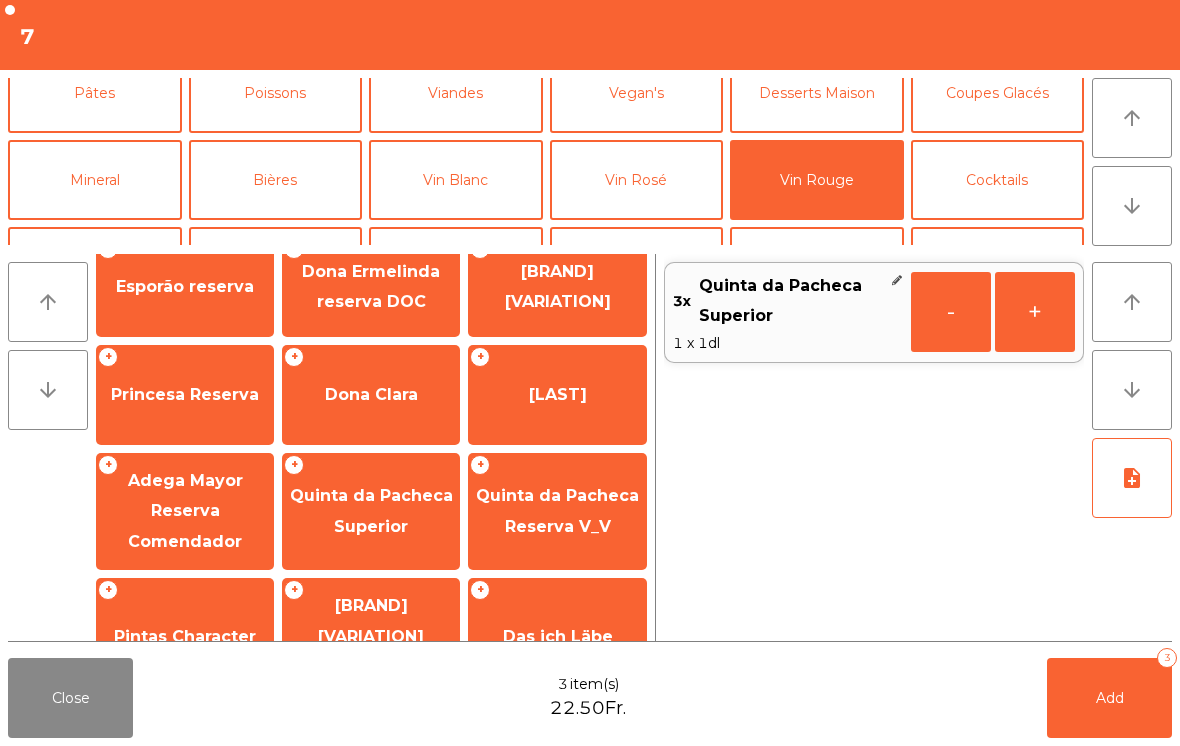 click on "Add" 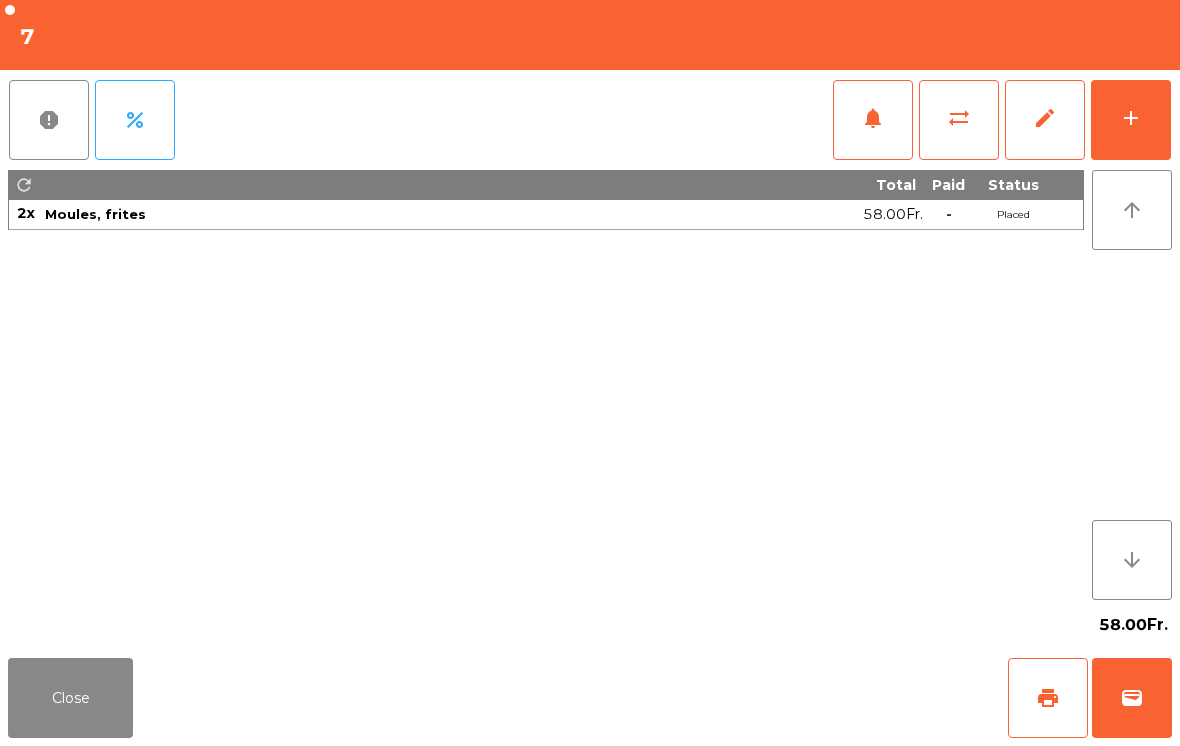 click on "Close" 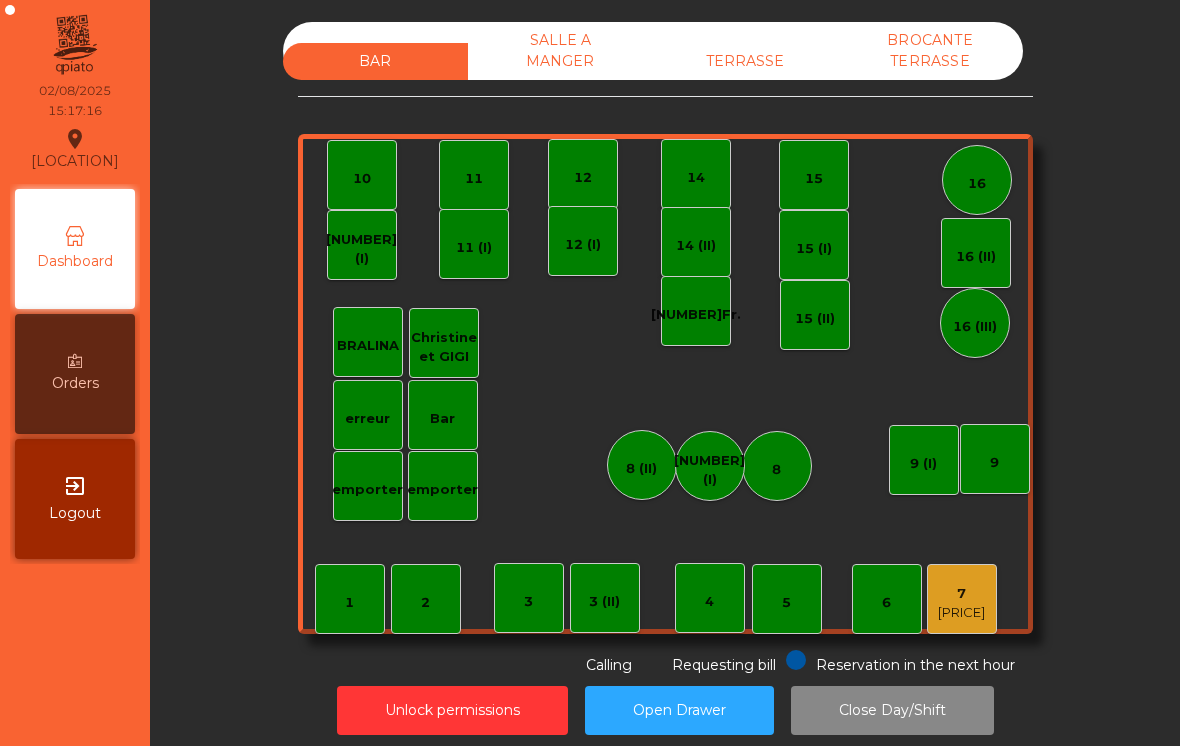 click on "TERRASSE" 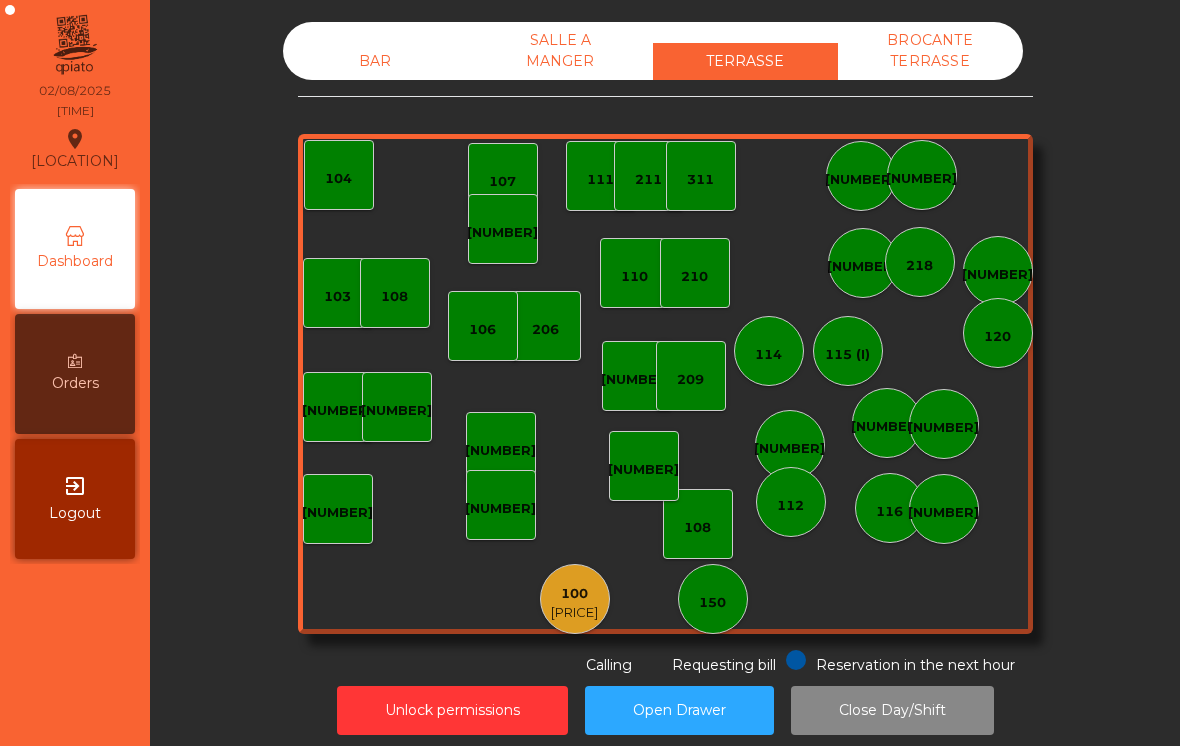 click on "150" 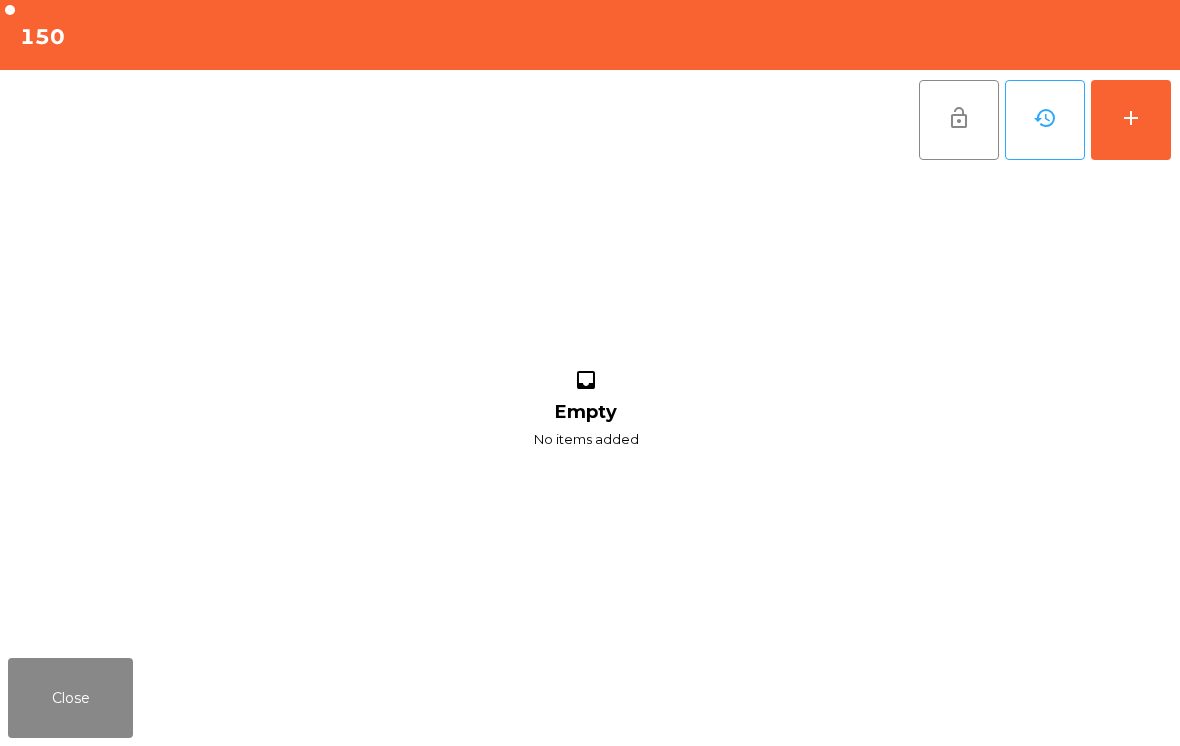 click on "add" 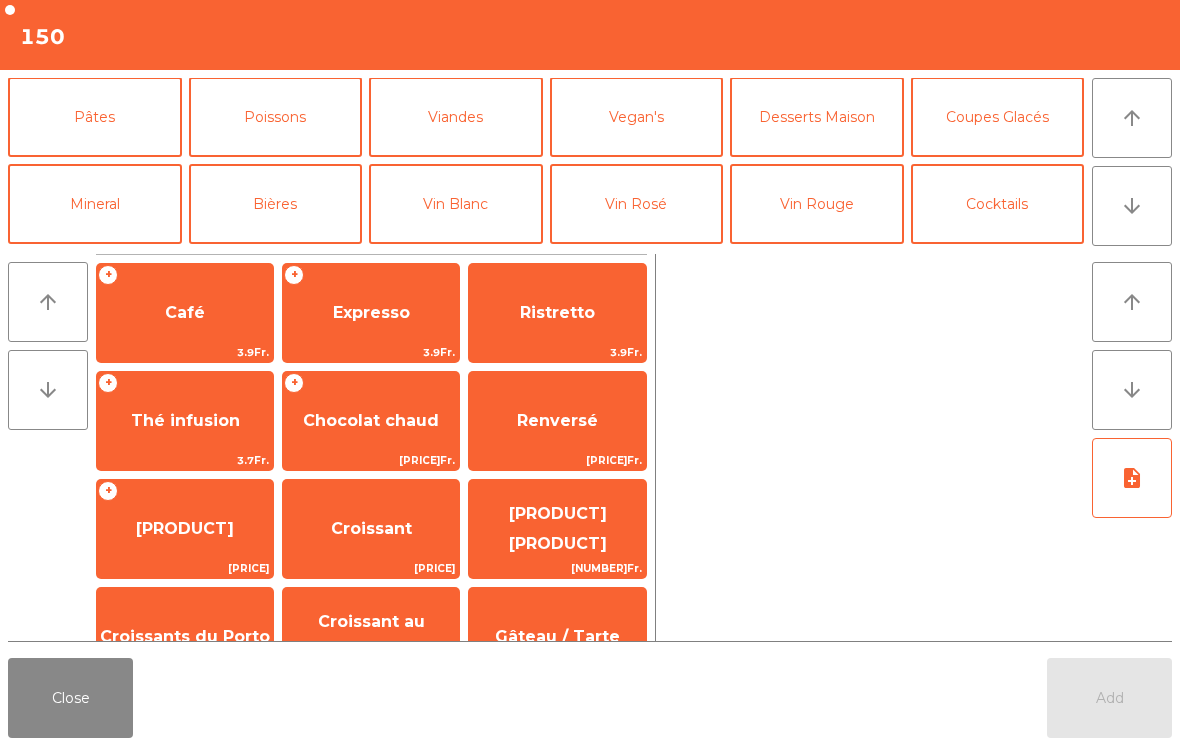 scroll, scrollTop: 93, scrollLeft: 0, axis: vertical 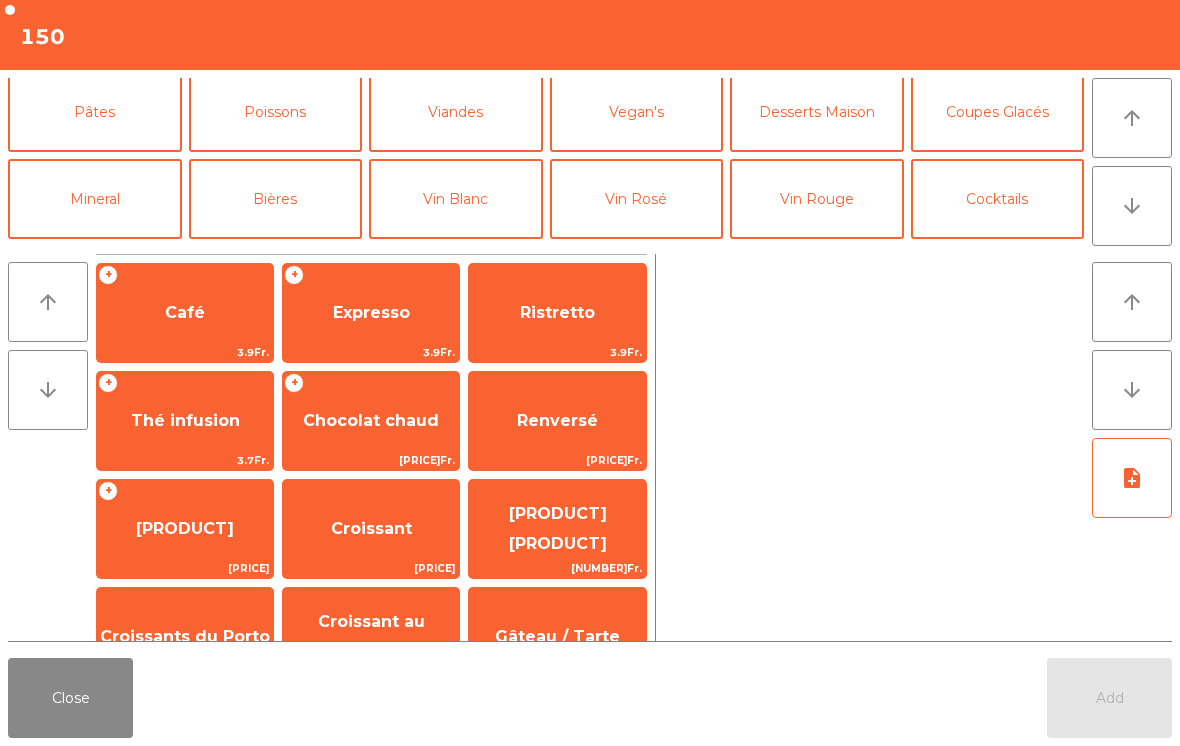 click on "Vin Blanc" 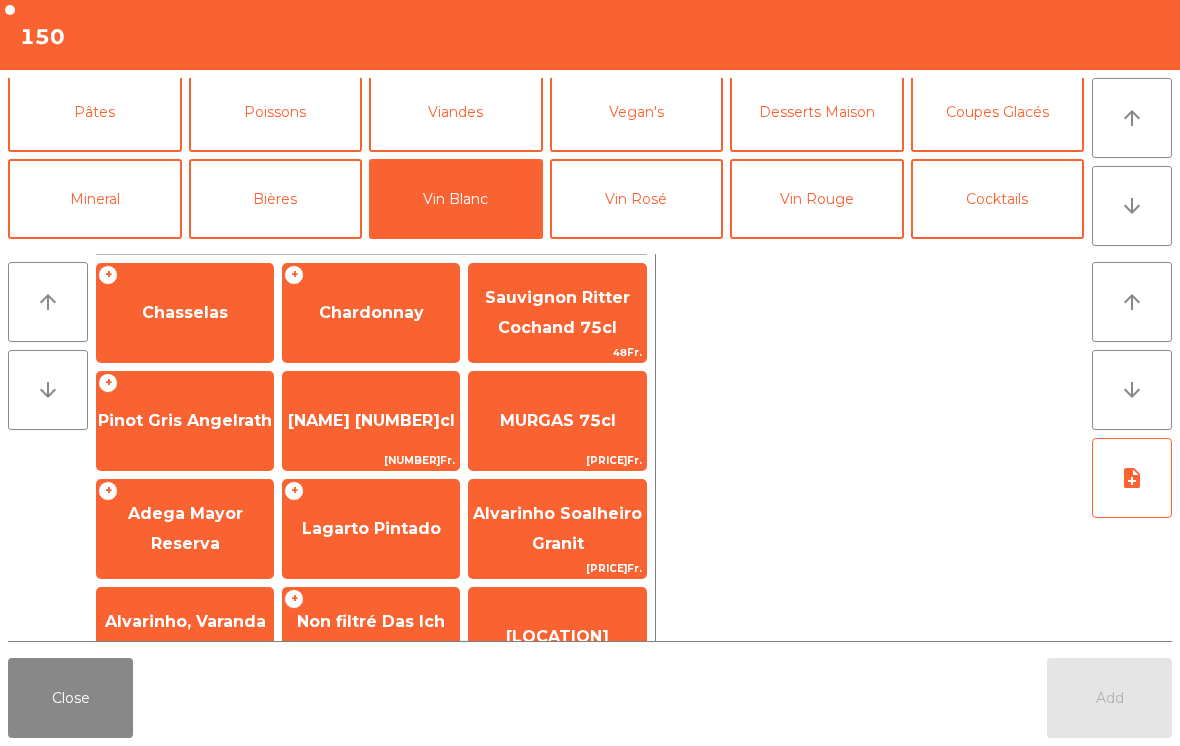 click on "Chasselas" 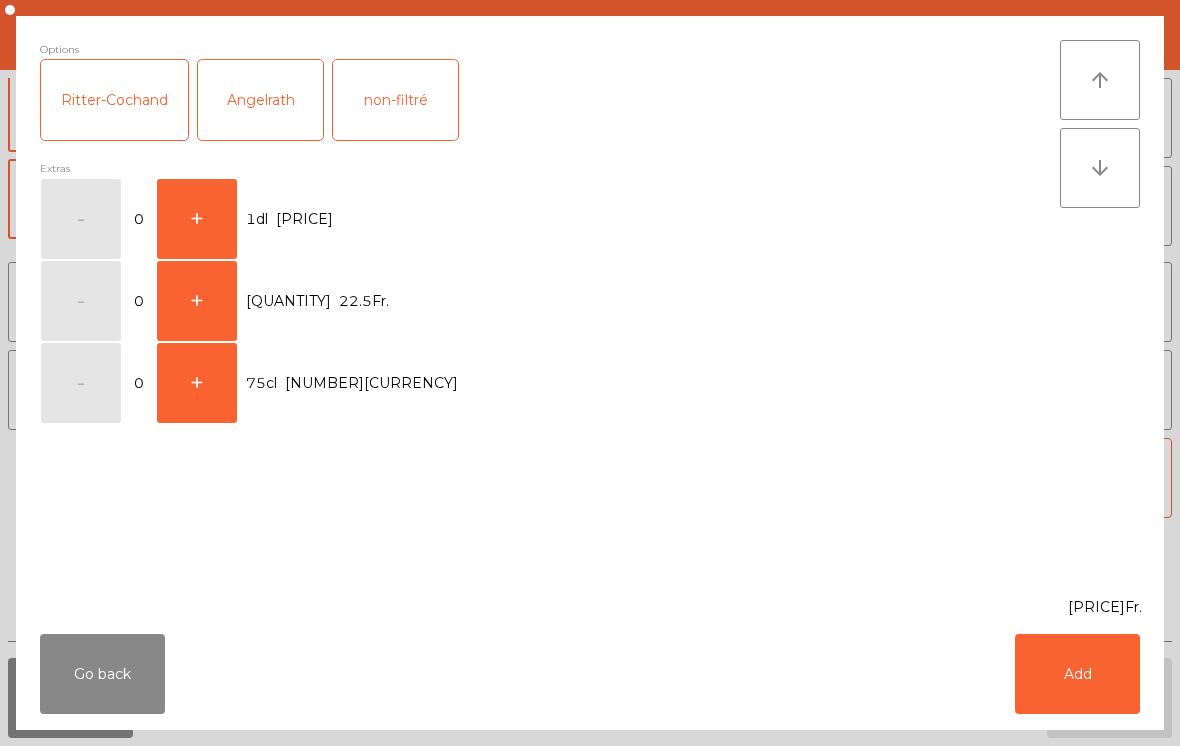 click on "+" 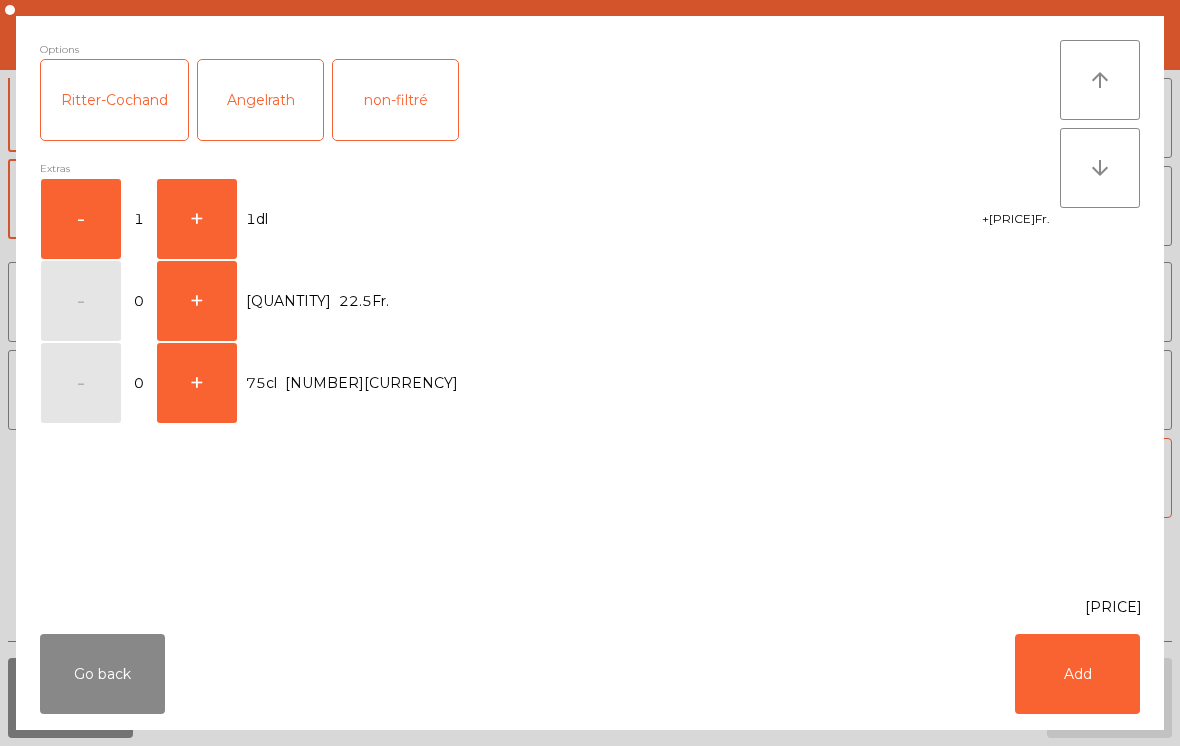 click on "Add" 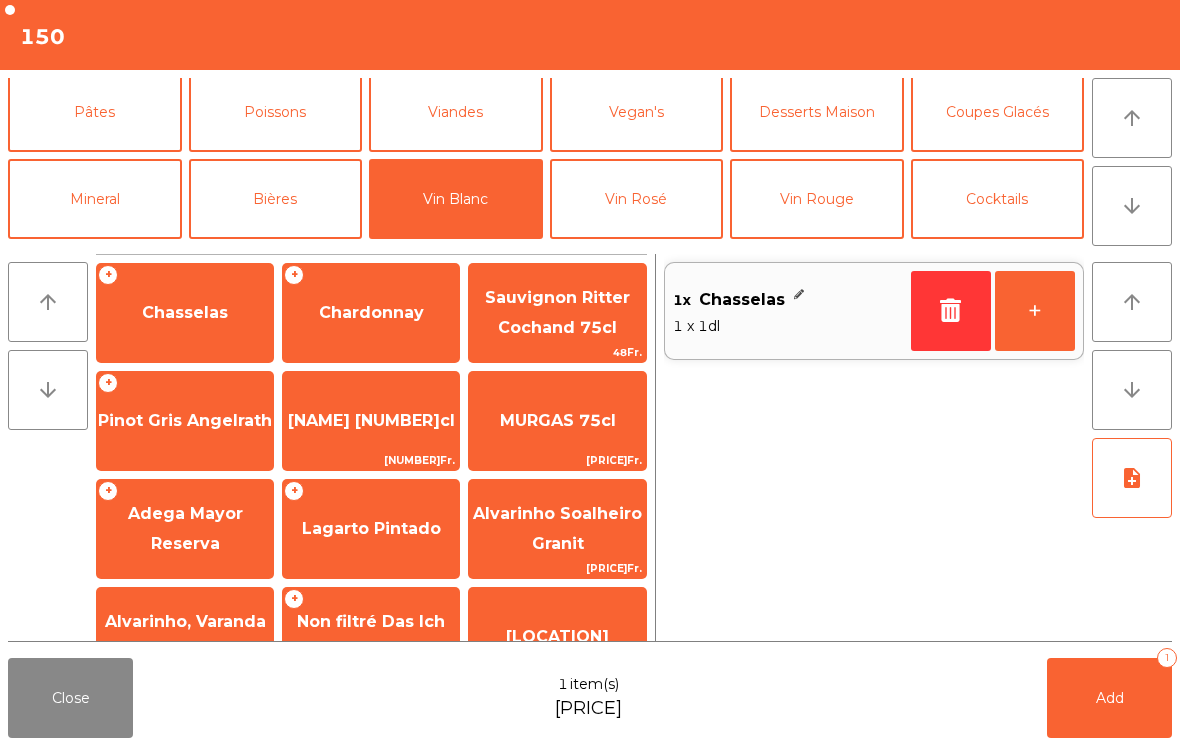 click on "+" 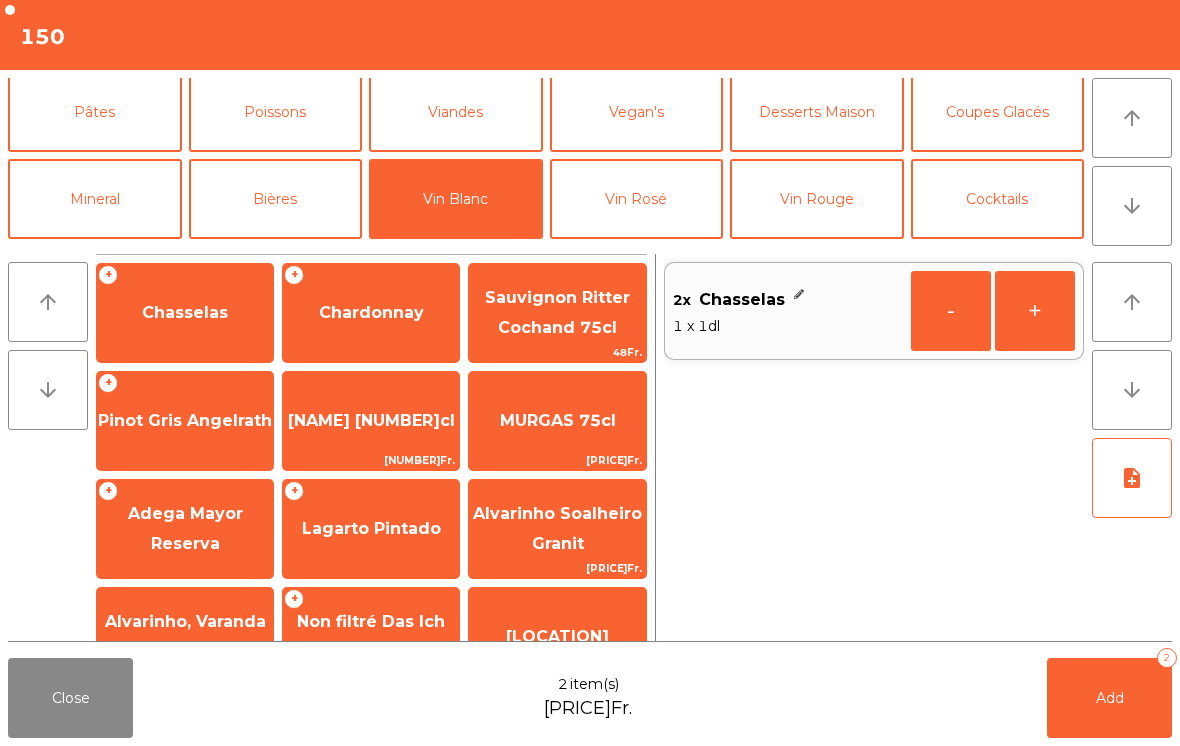 click on "+" 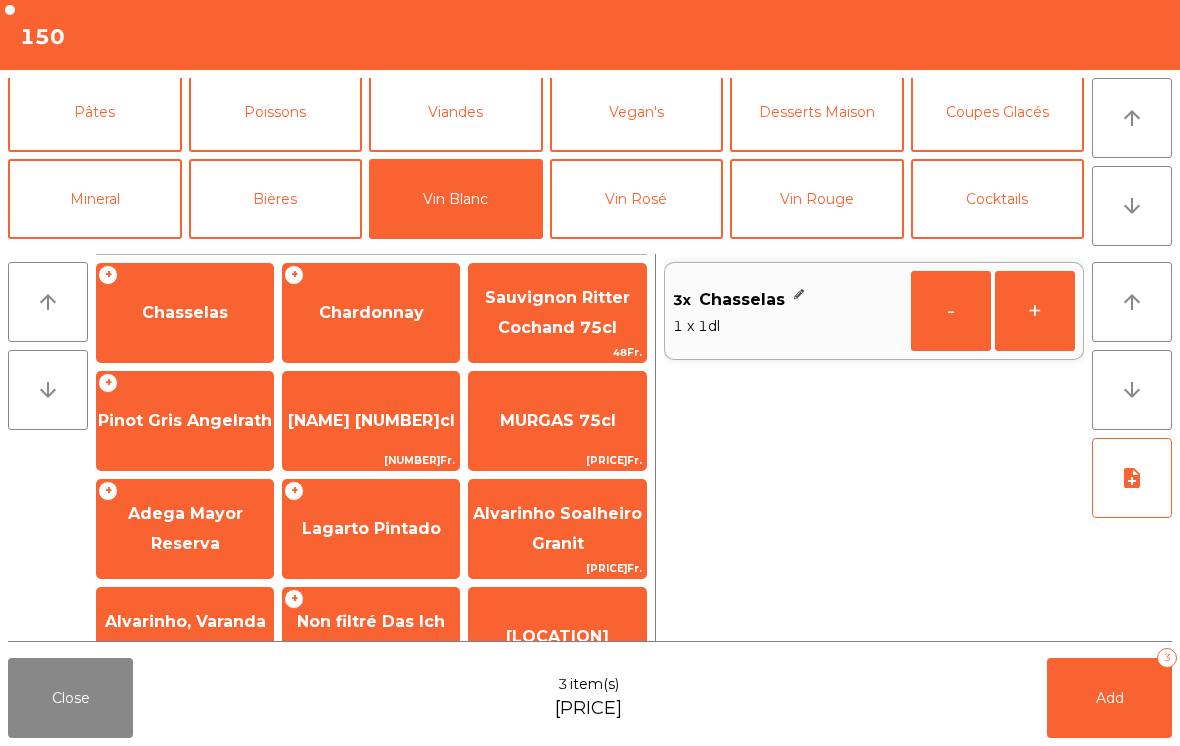 click on "Add 3" 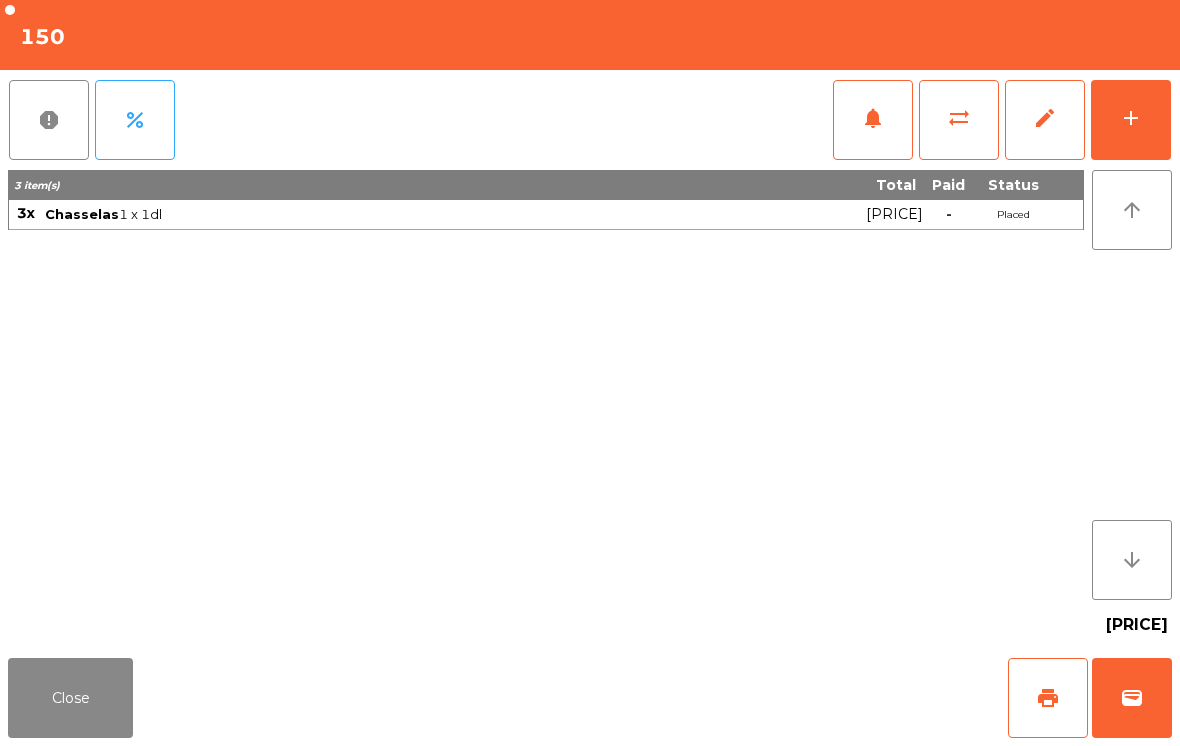 click on "Close" 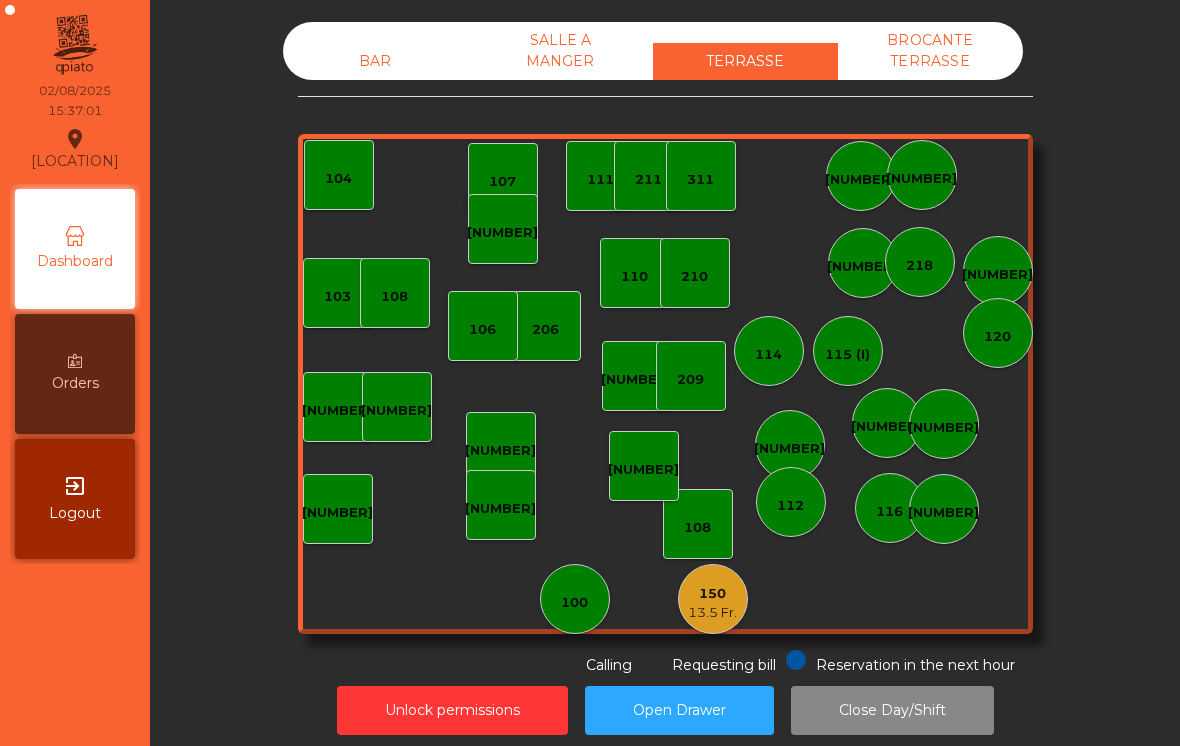 click on "BAR" 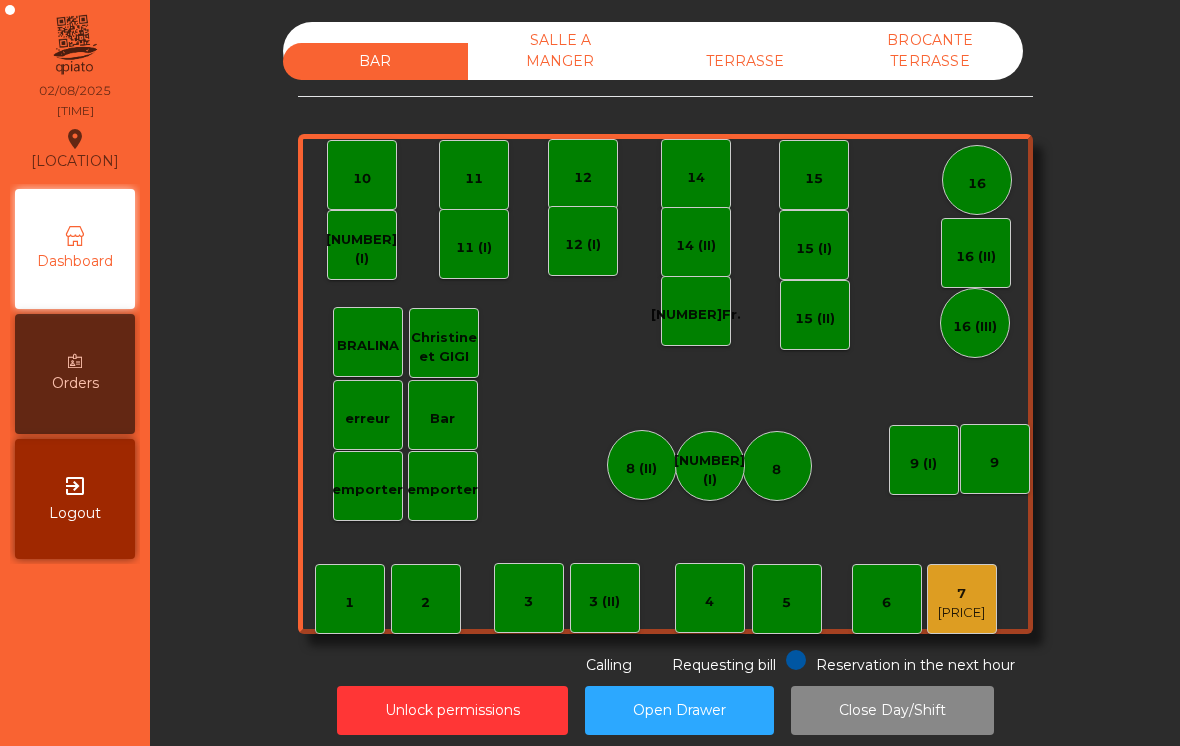 click on "7   80.5 Fr." 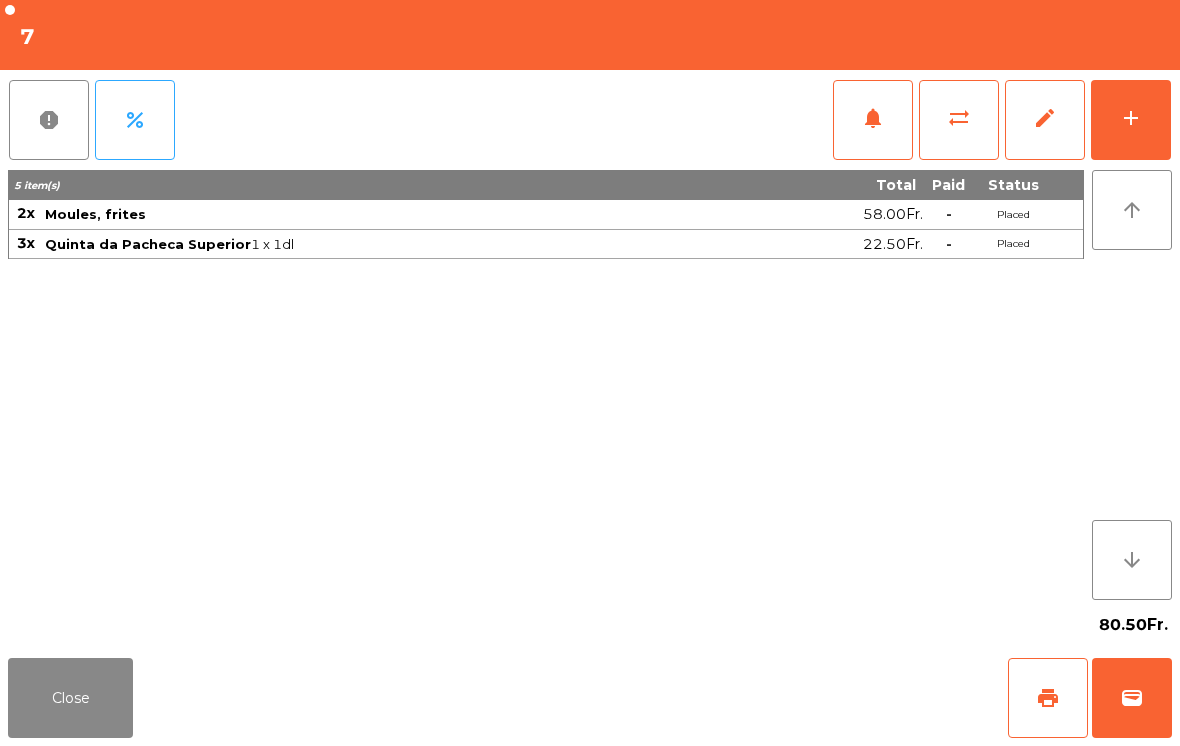 click on "add" 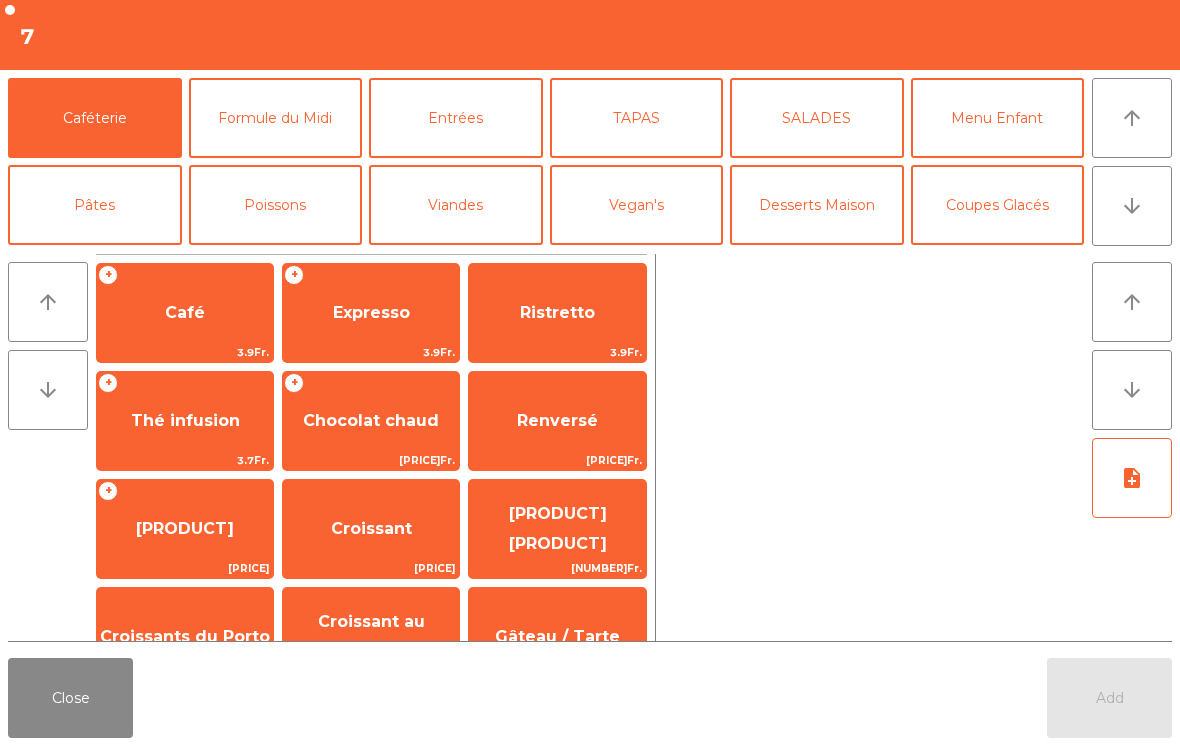 click on "arrow_downward" 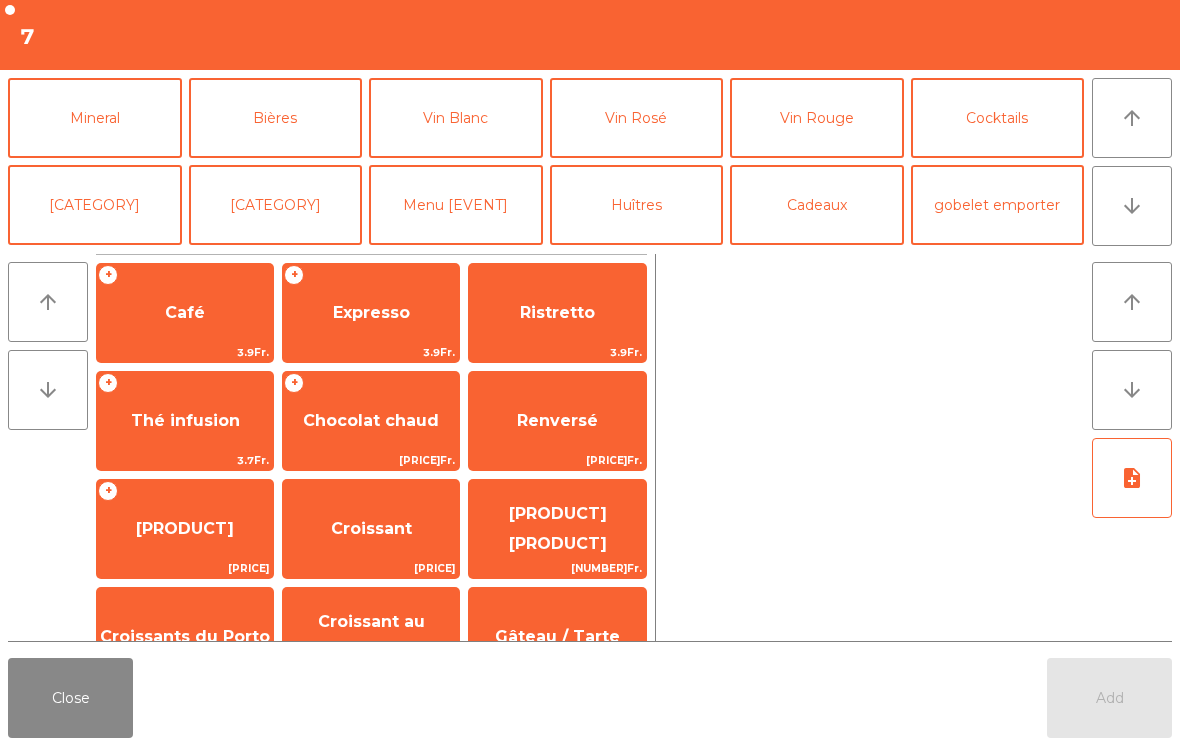 click on "arrow_upward" 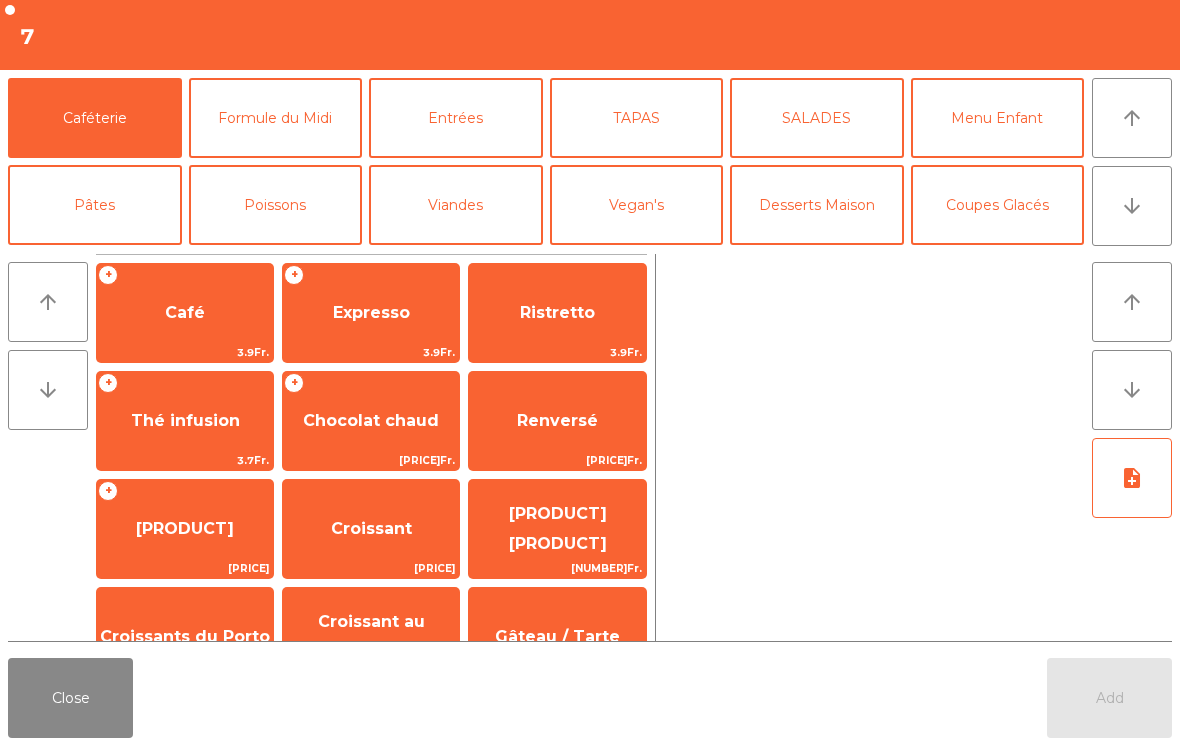 click on "TAPAS" 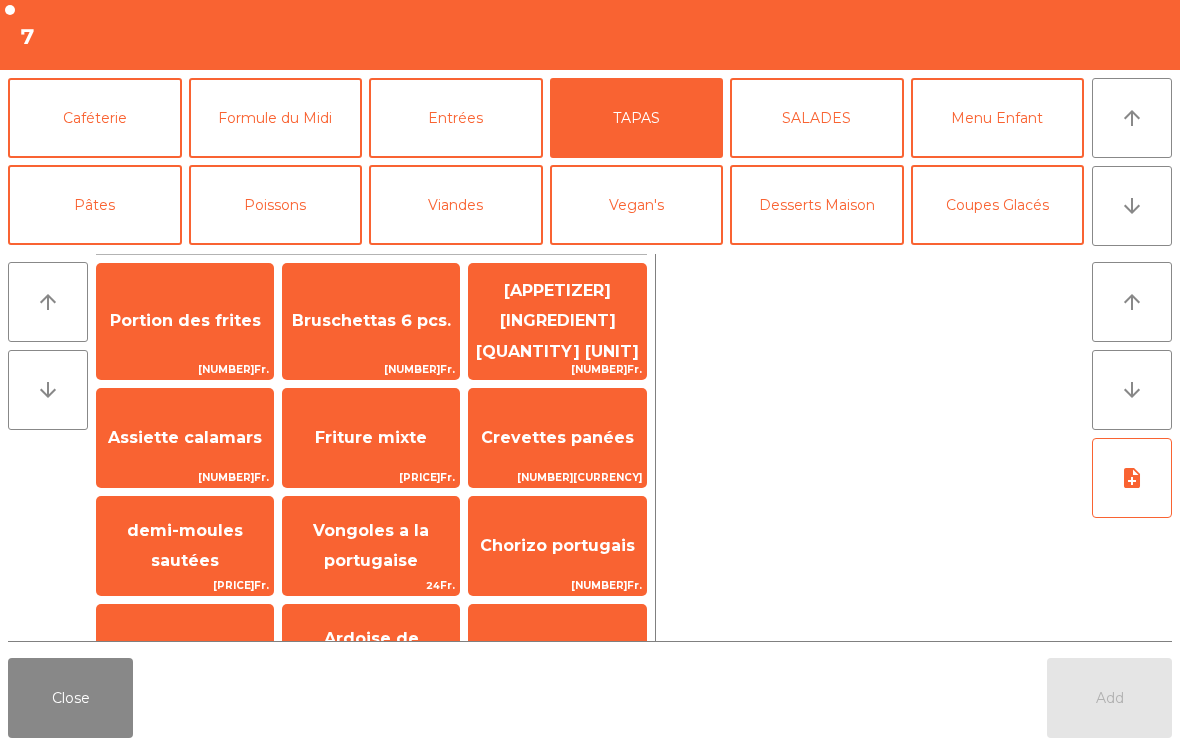 click on "Portion des frites" 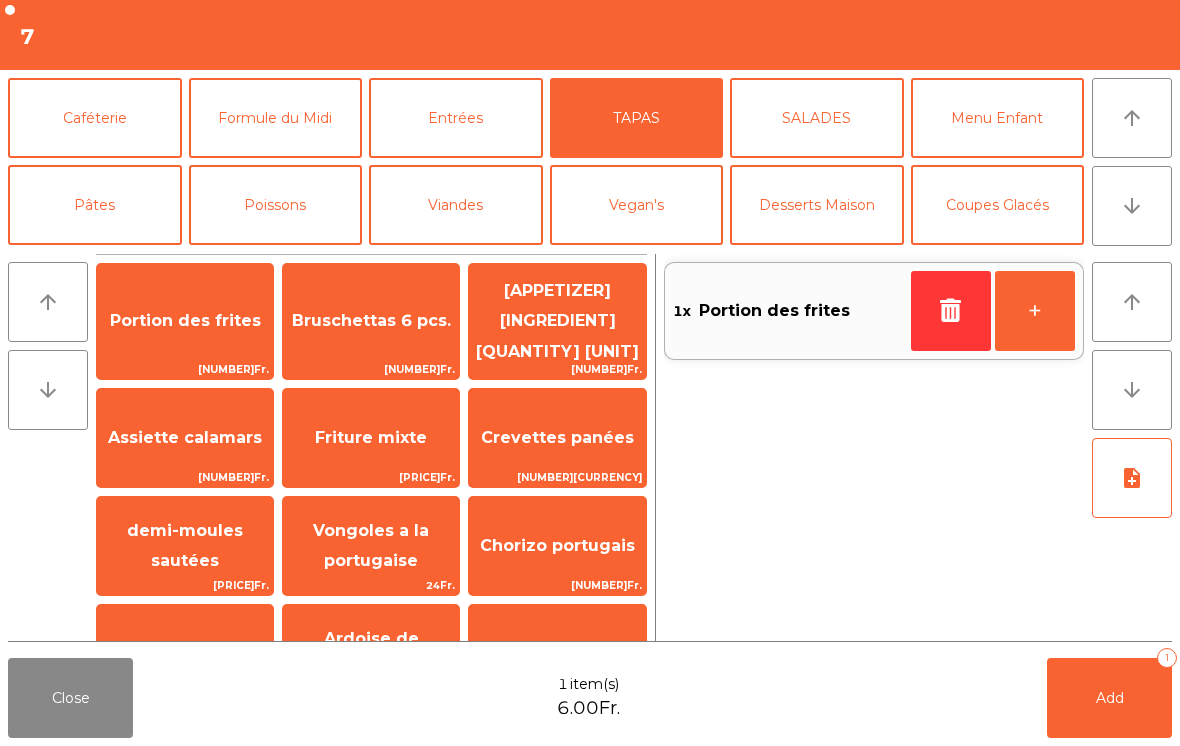 click on "Add   1" 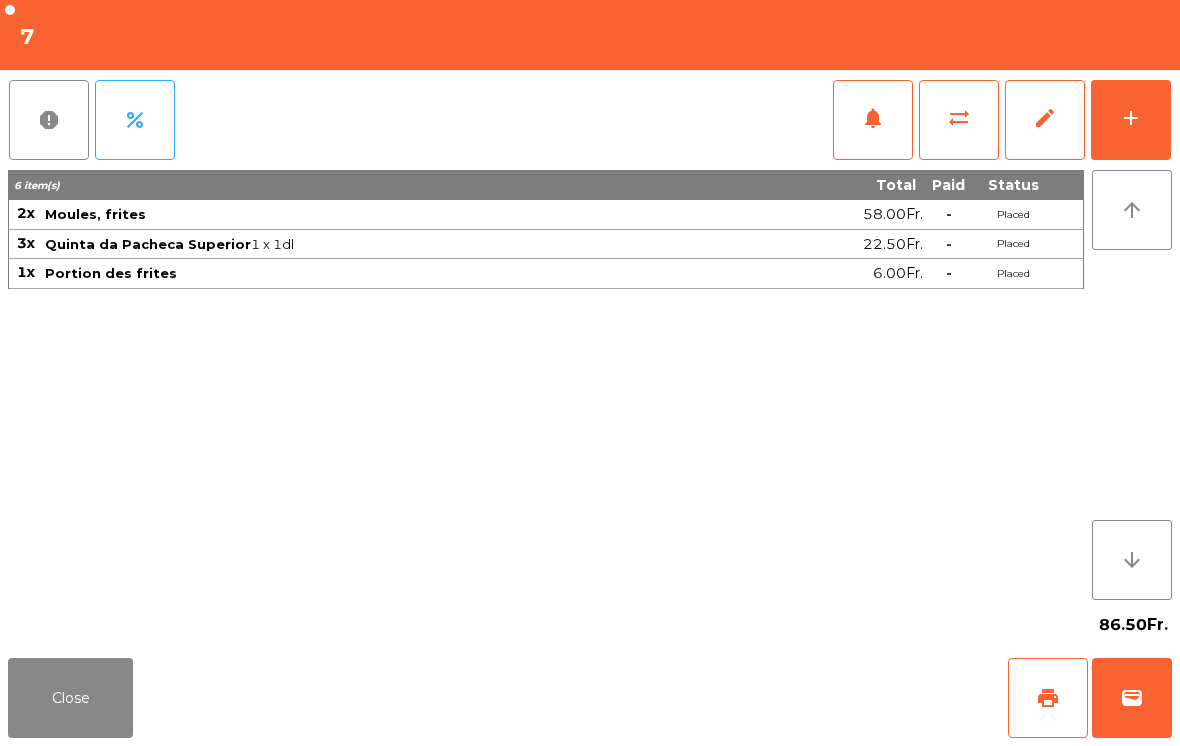 click on "Close" 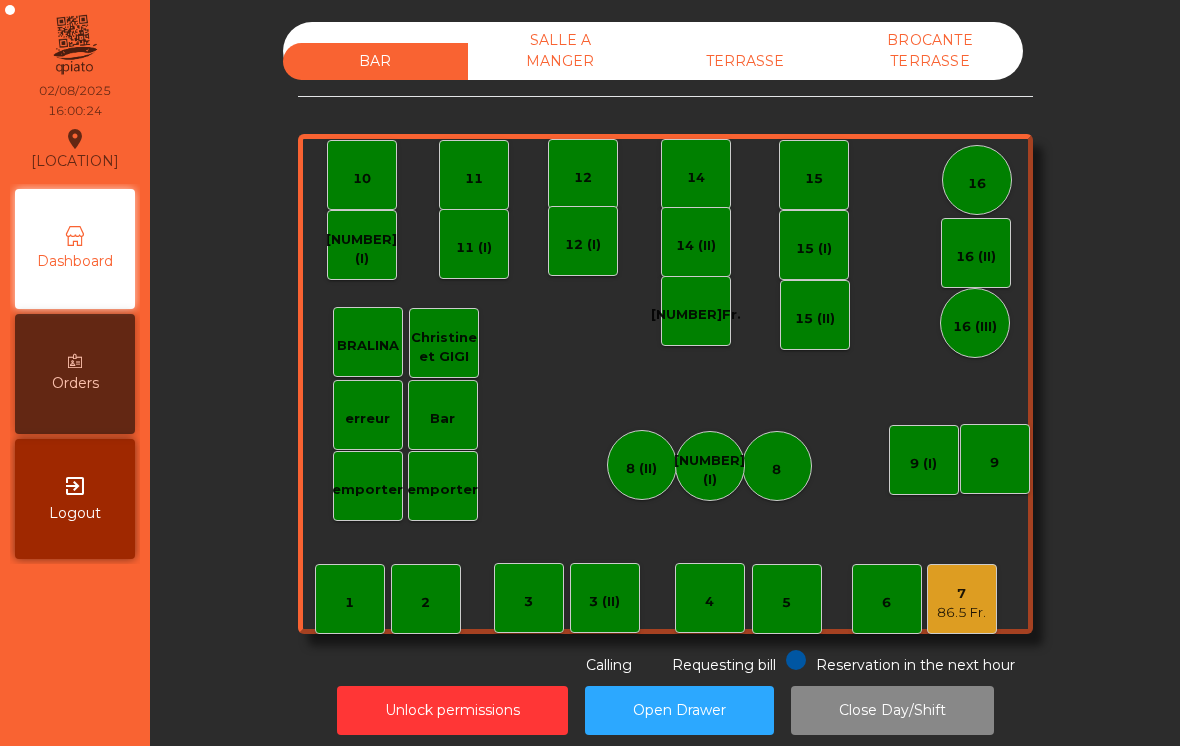 click on "[NUMBER] [PRICE] Fr." 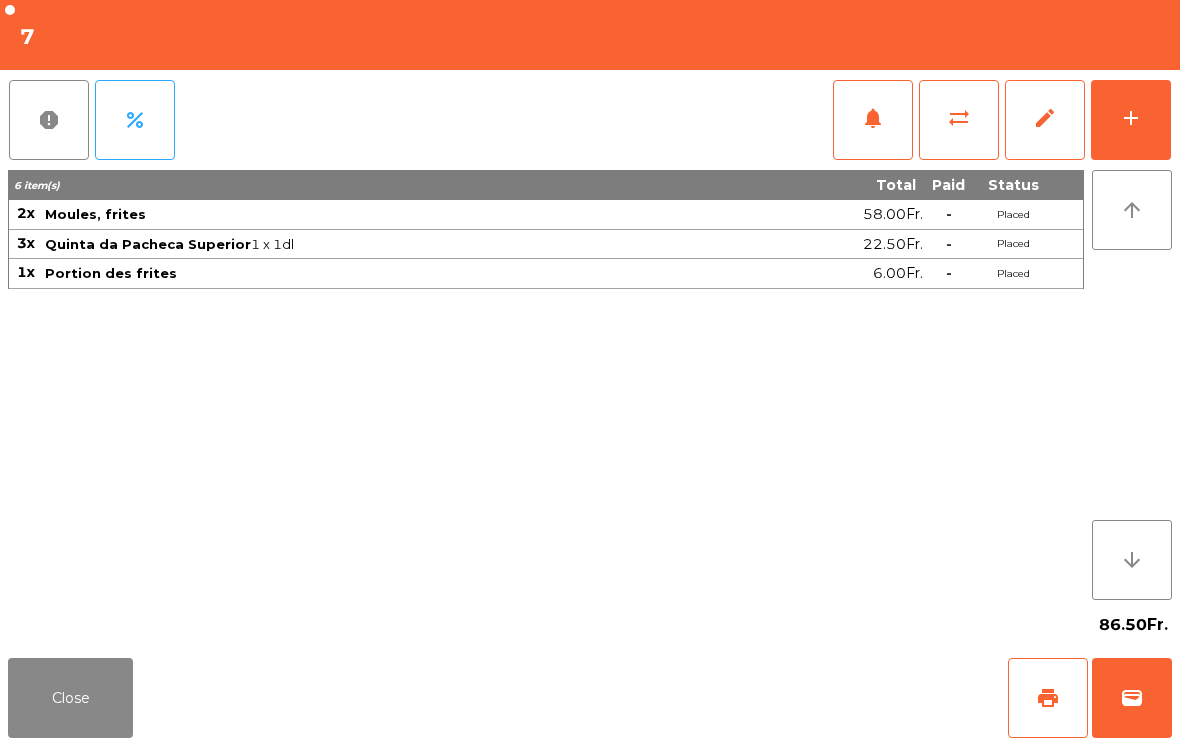 click on "add" 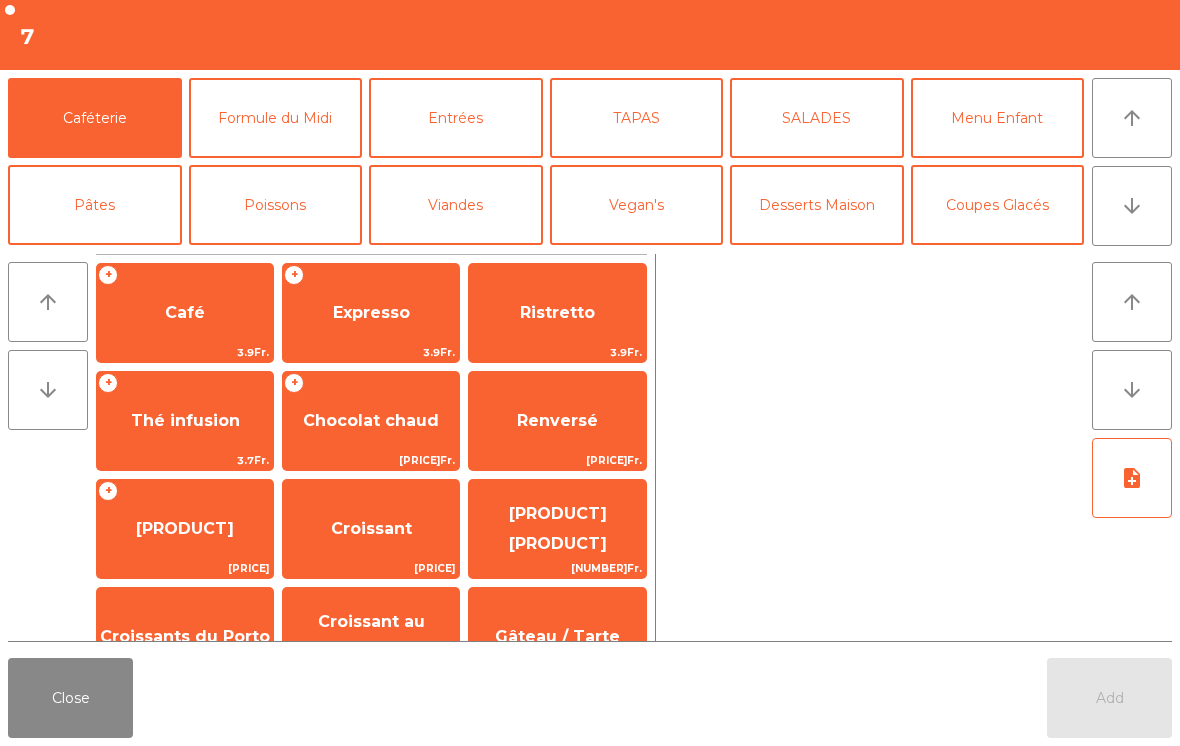 click on "Café" 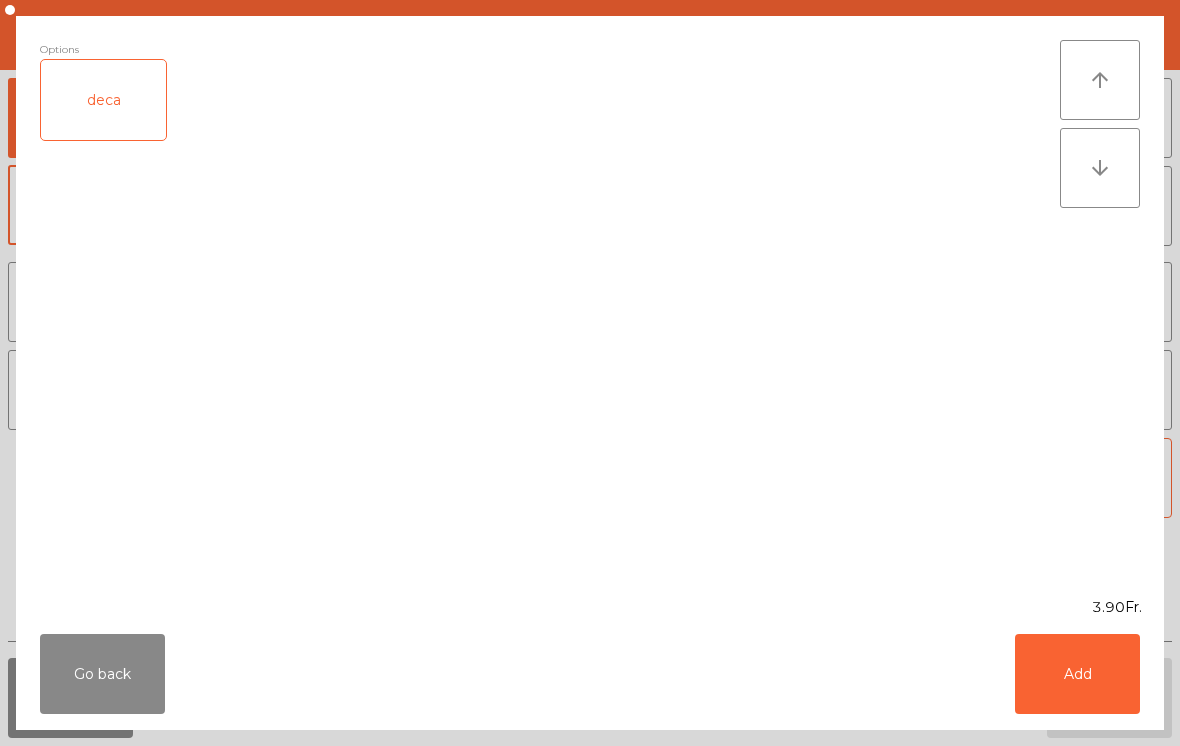click on "Add" 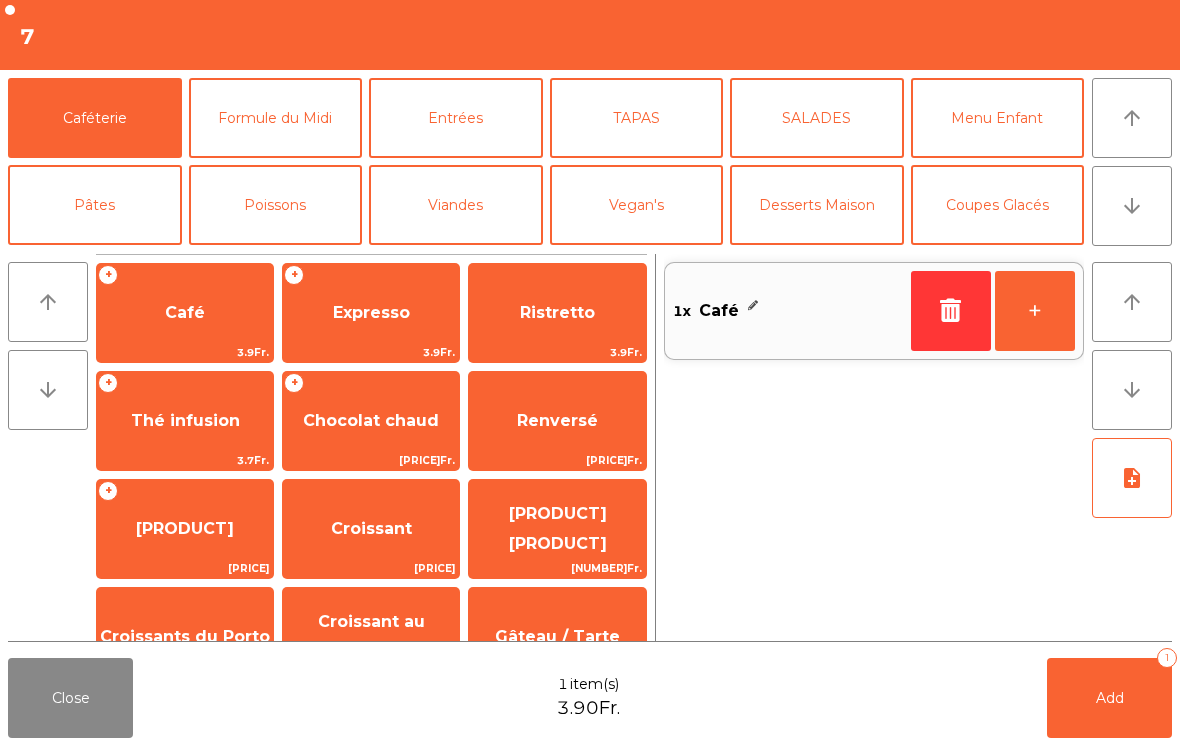 click on "Expresso" 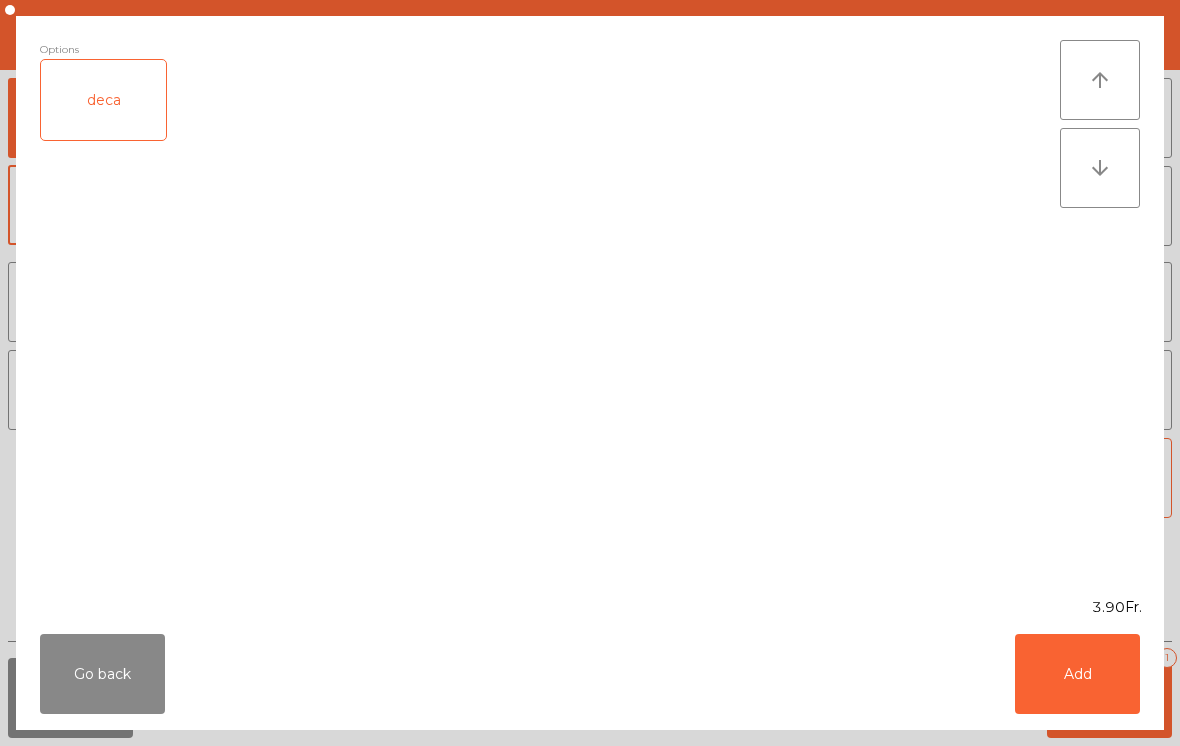 click on "Add" 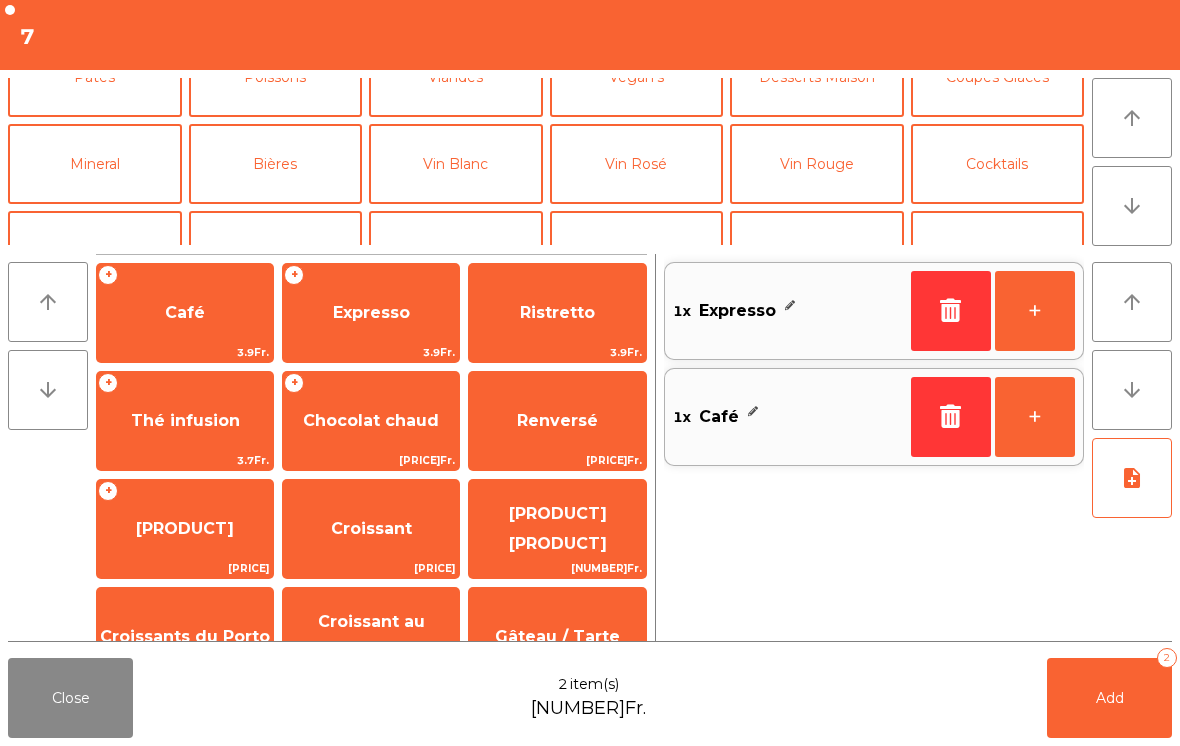 click on "[CATEGORY]" 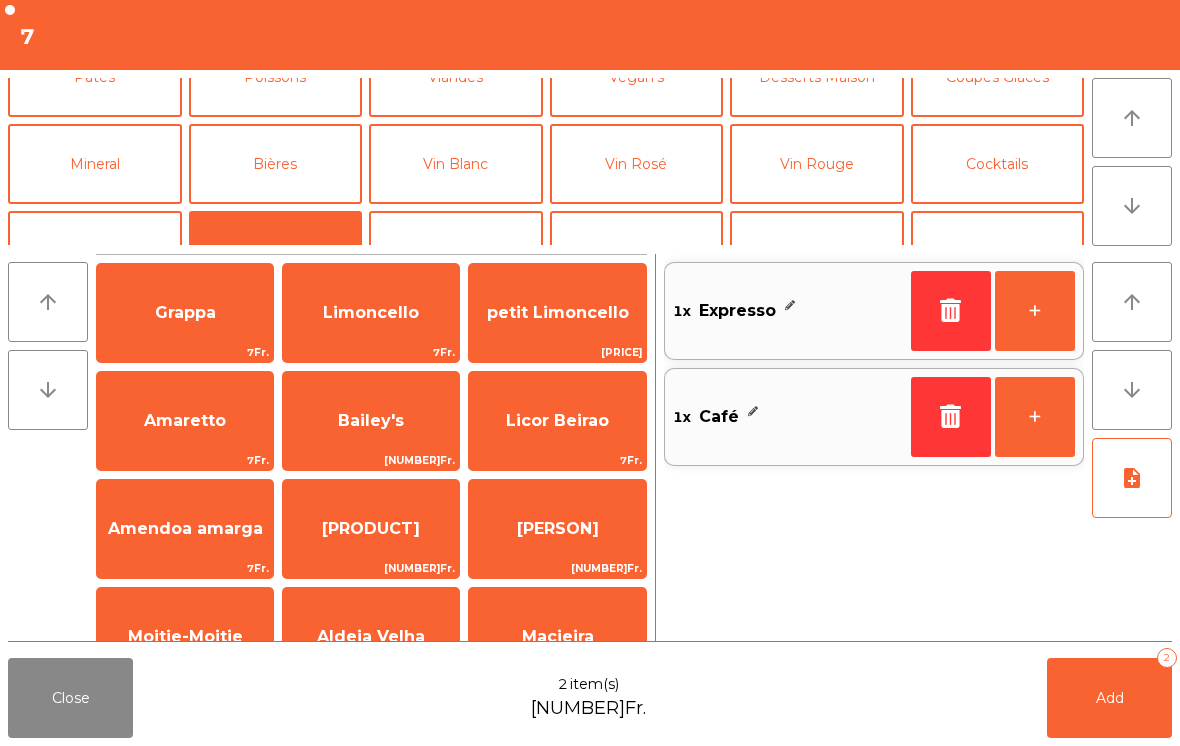 scroll, scrollTop: 141, scrollLeft: 0, axis: vertical 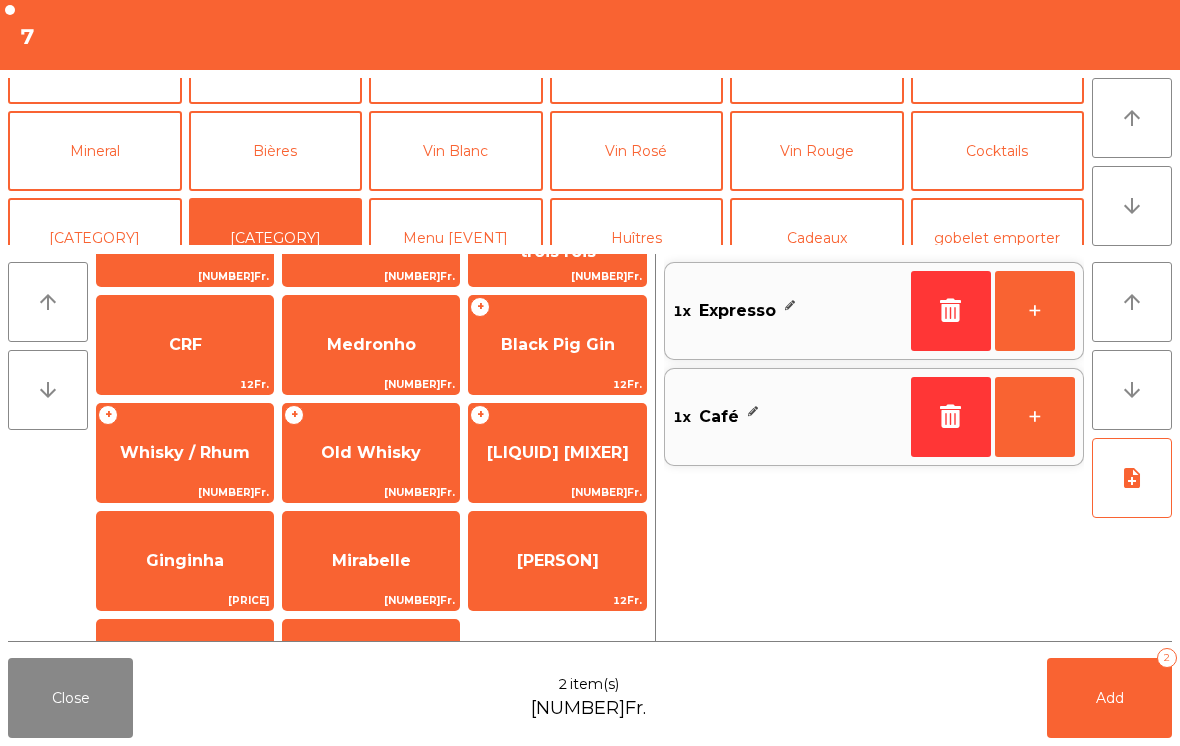 click on "CRF" 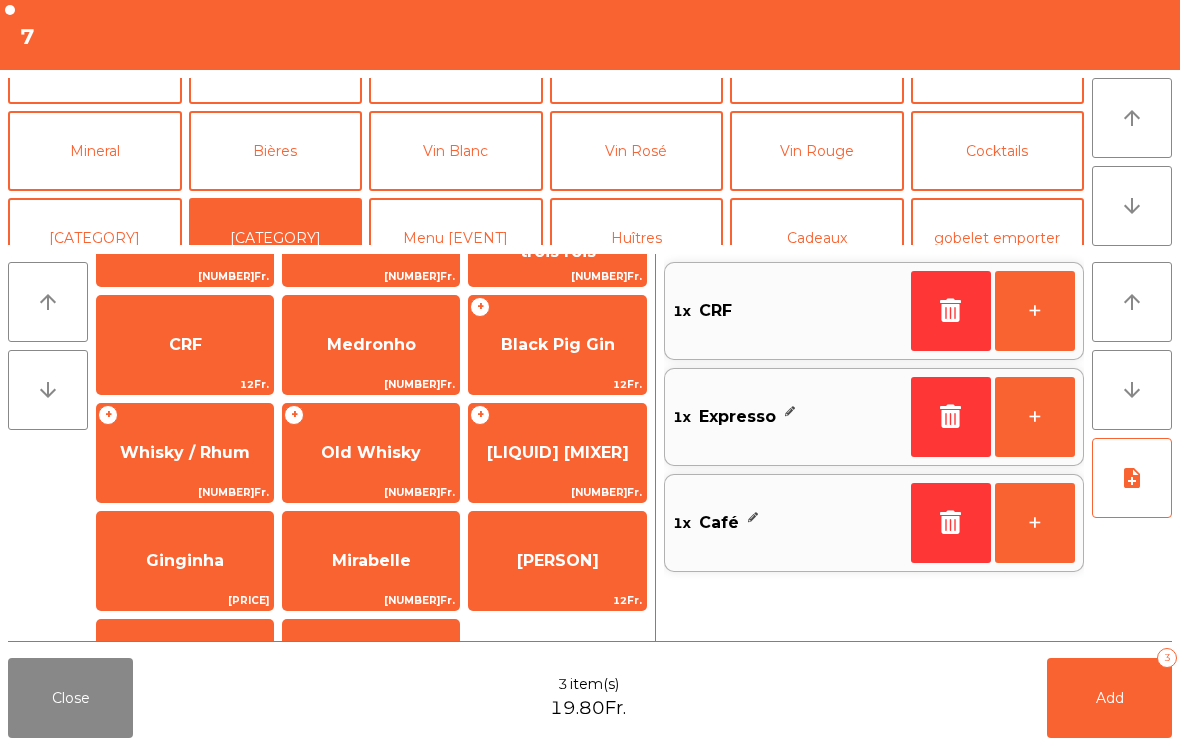click on "CRF" 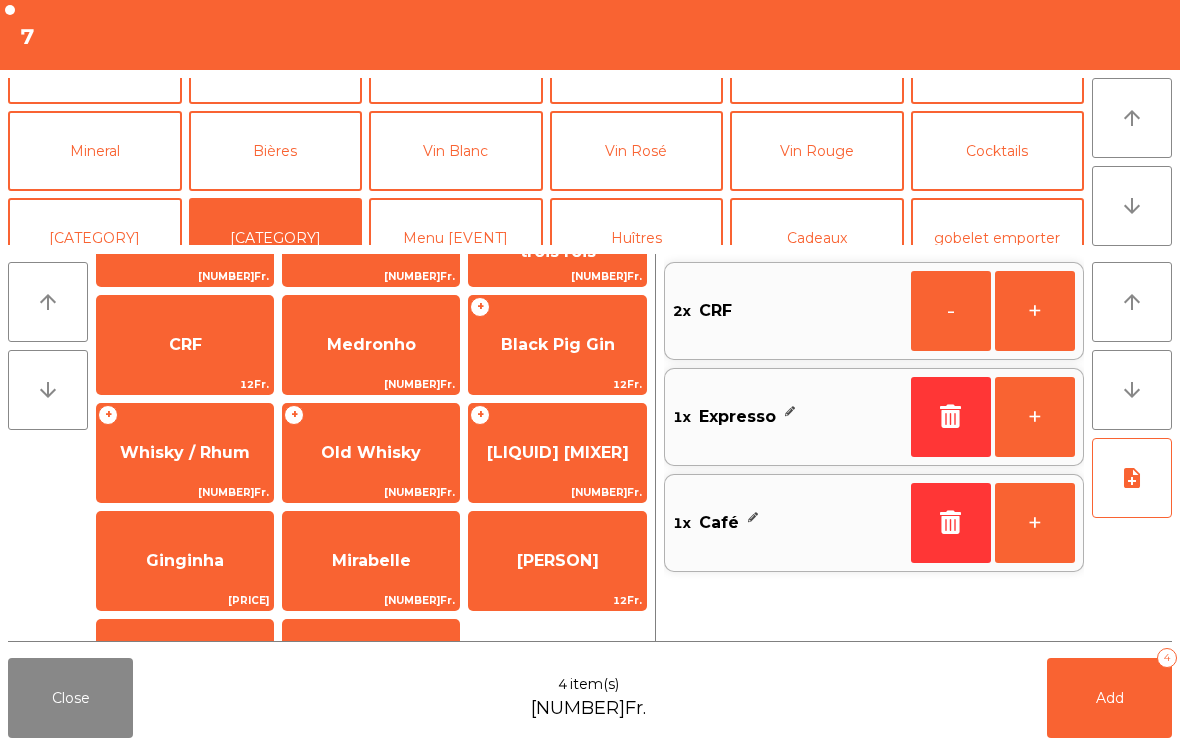 click on "Add [NUMBER]" 